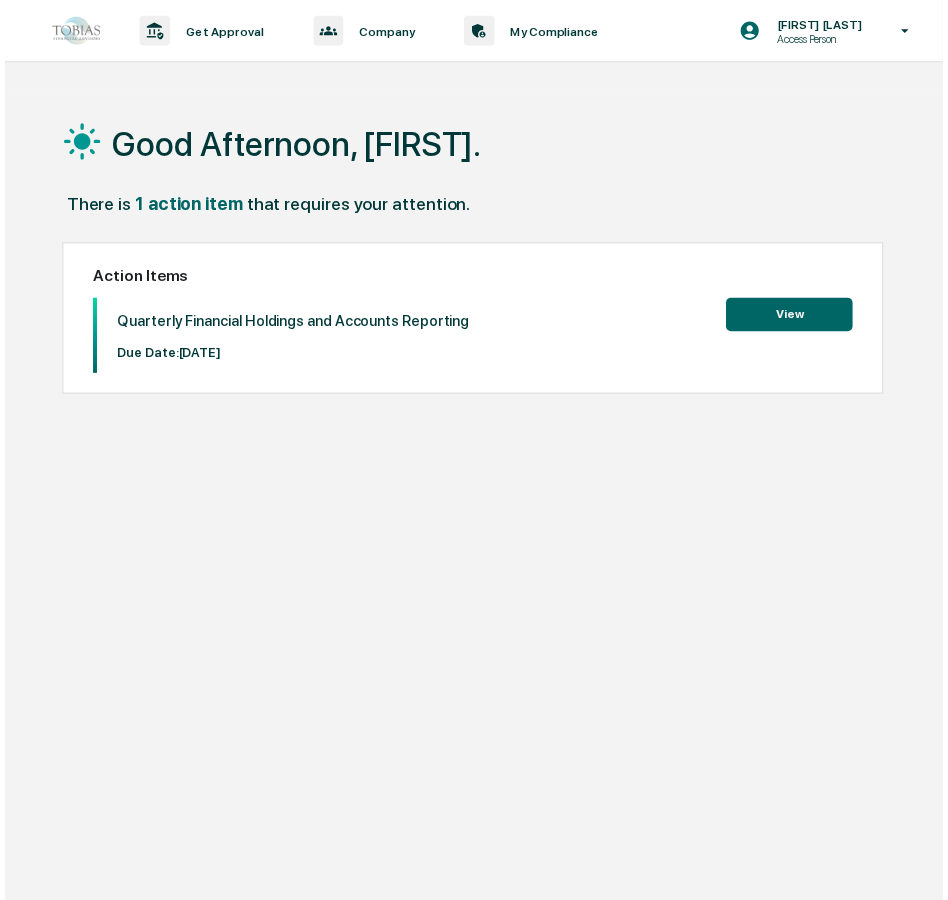 scroll, scrollTop: 0, scrollLeft: 0, axis: both 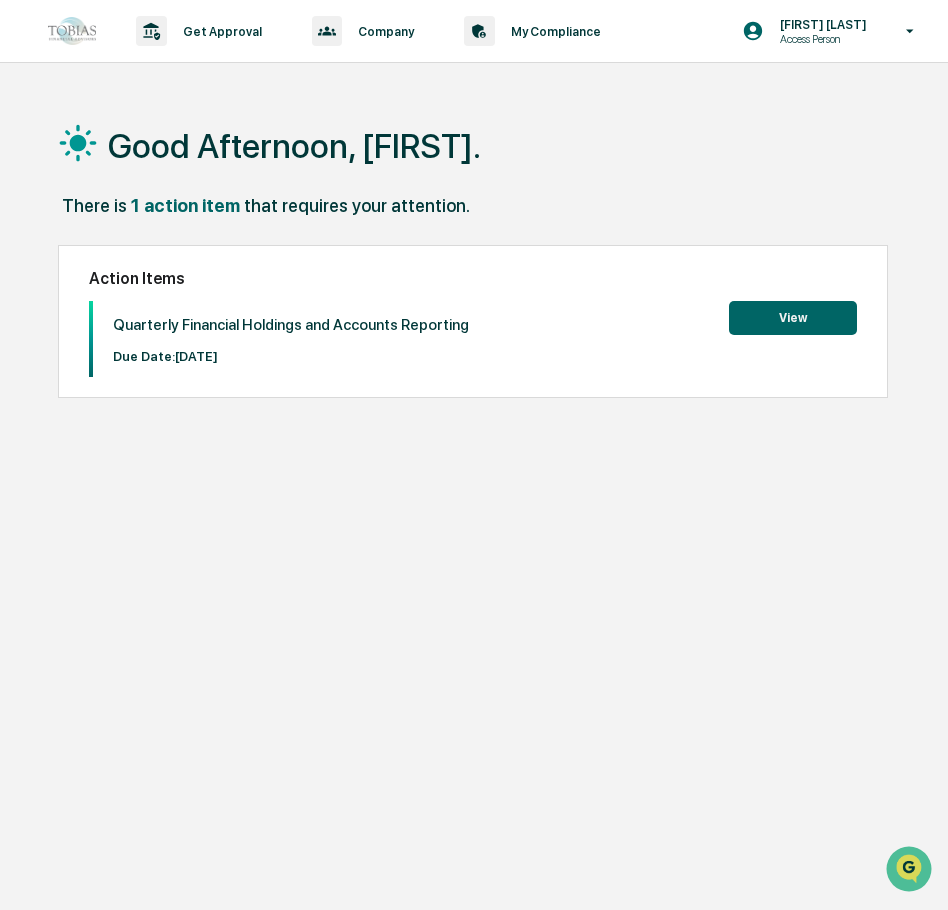 click on "View" at bounding box center [793, 318] 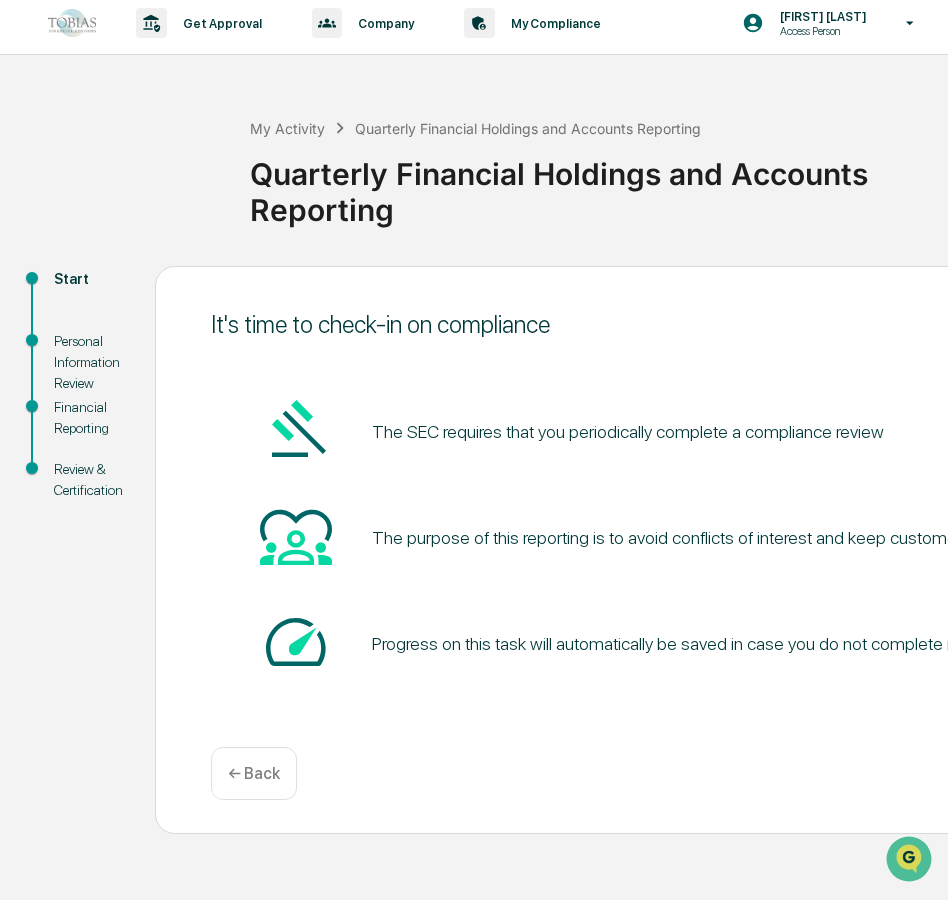 scroll, scrollTop: 10, scrollLeft: 0, axis: vertical 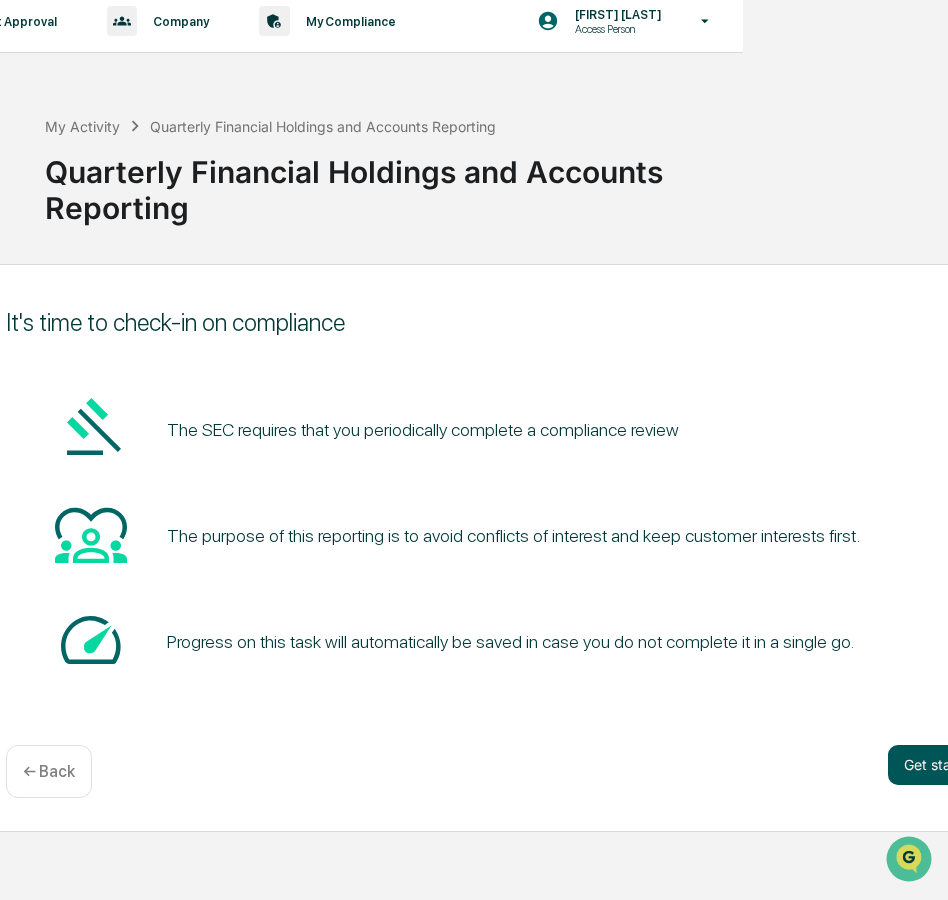 click on "Get started" at bounding box center (941, 765) 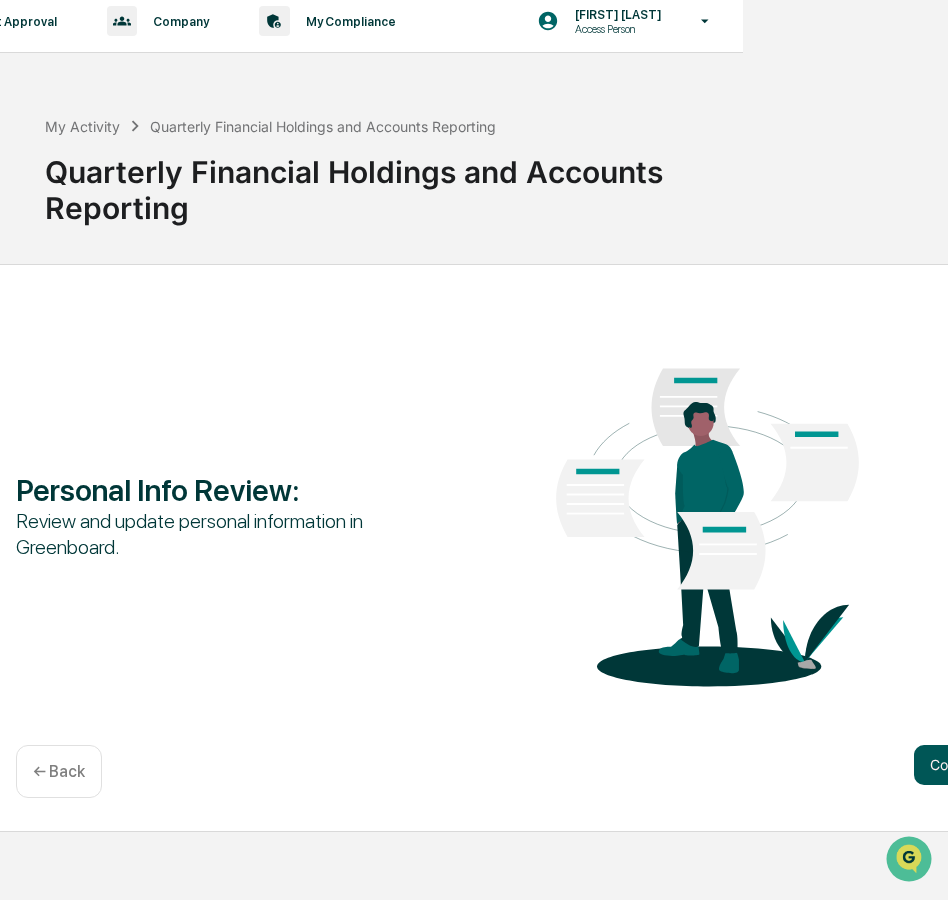 click on "Continue" at bounding box center [959, 765] 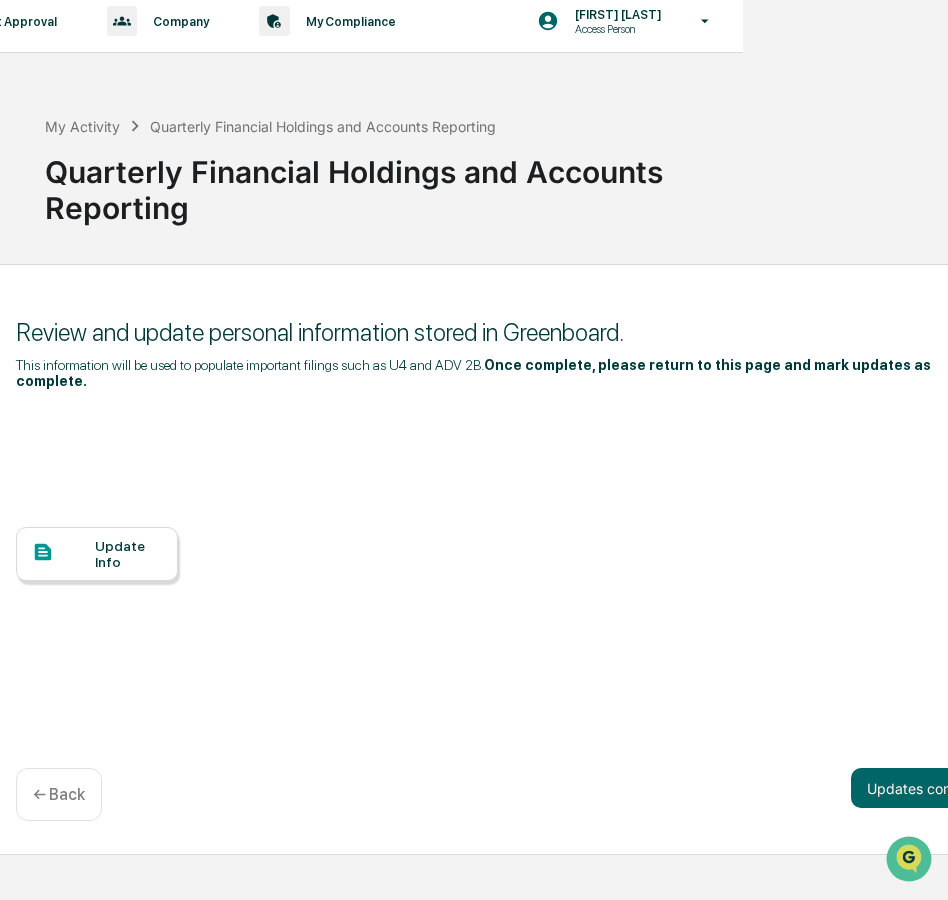 click at bounding box center (63, 553) 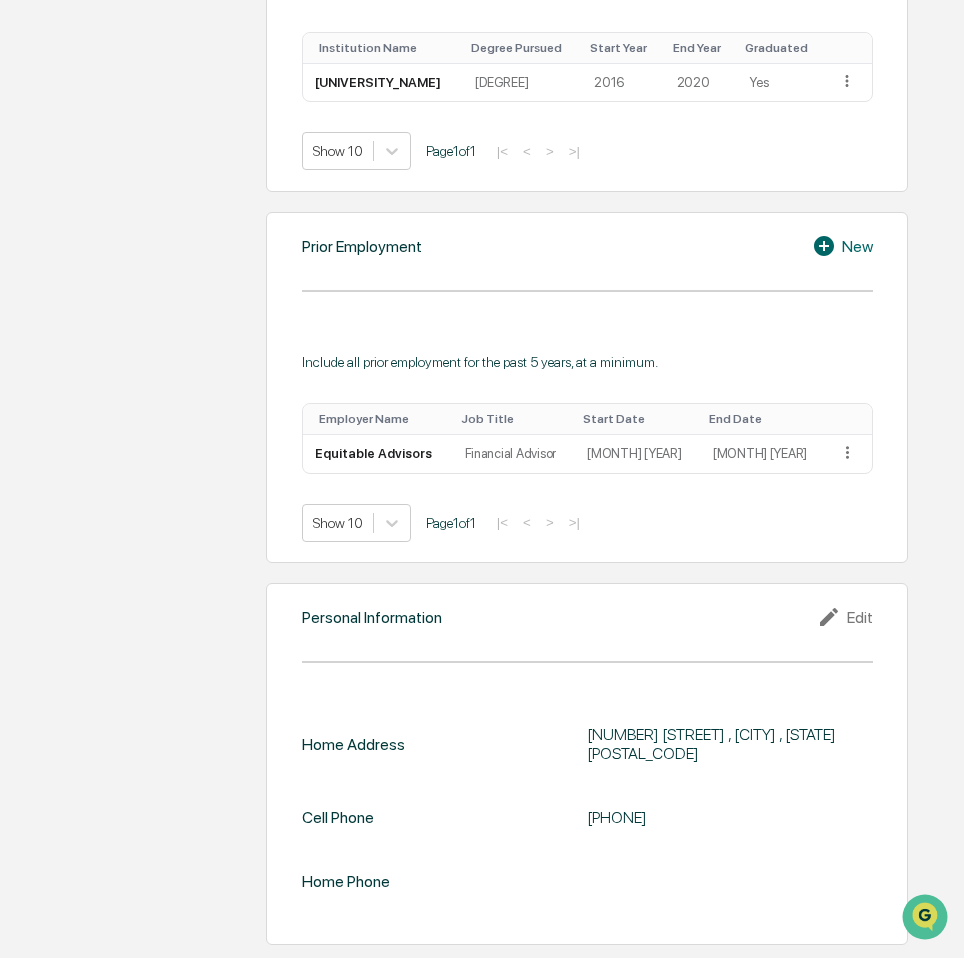 scroll, scrollTop: 1198, scrollLeft: 0, axis: vertical 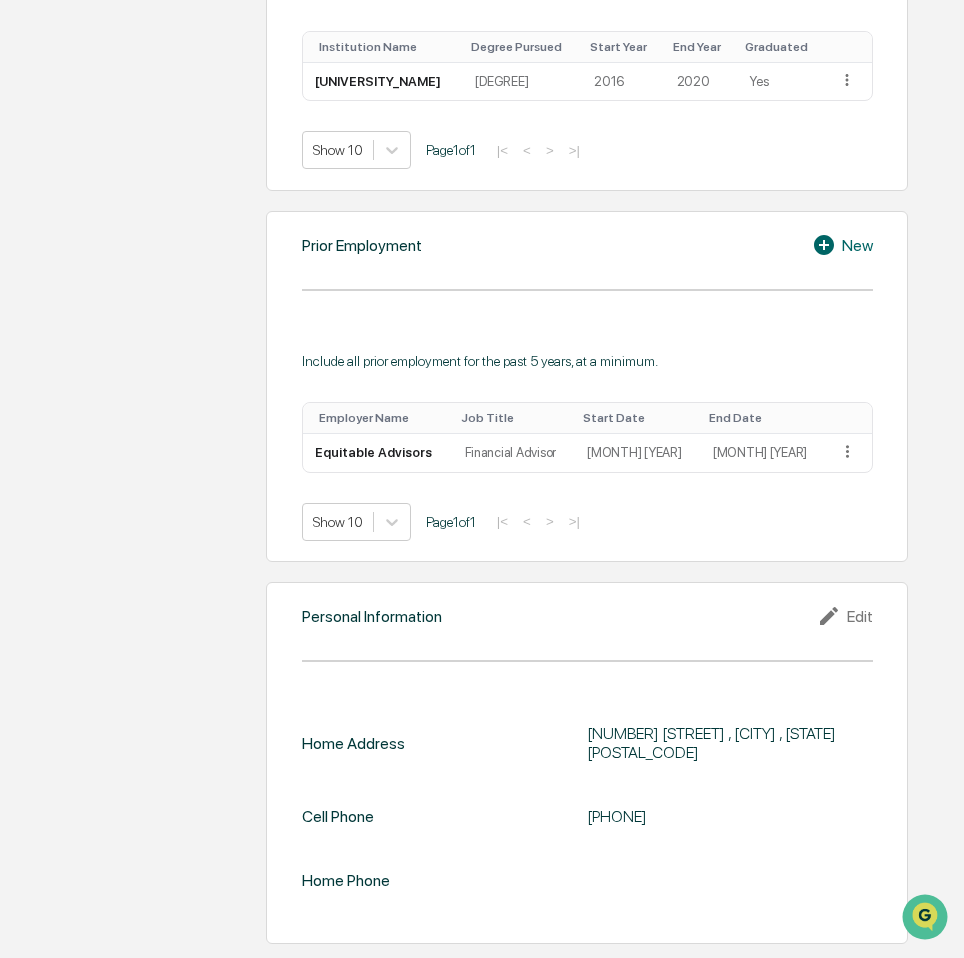 click 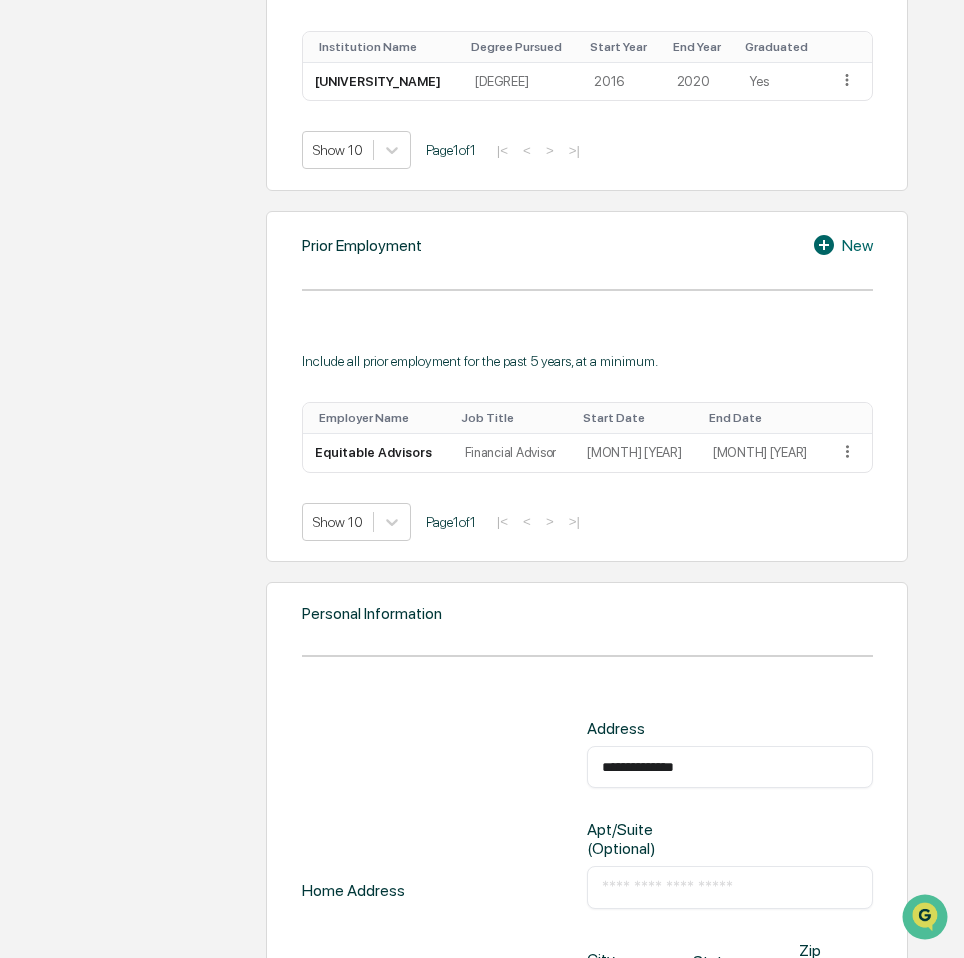 drag, startPoint x: 738, startPoint y: 784, endPoint x: 464, endPoint y: 790, distance: 274.06567 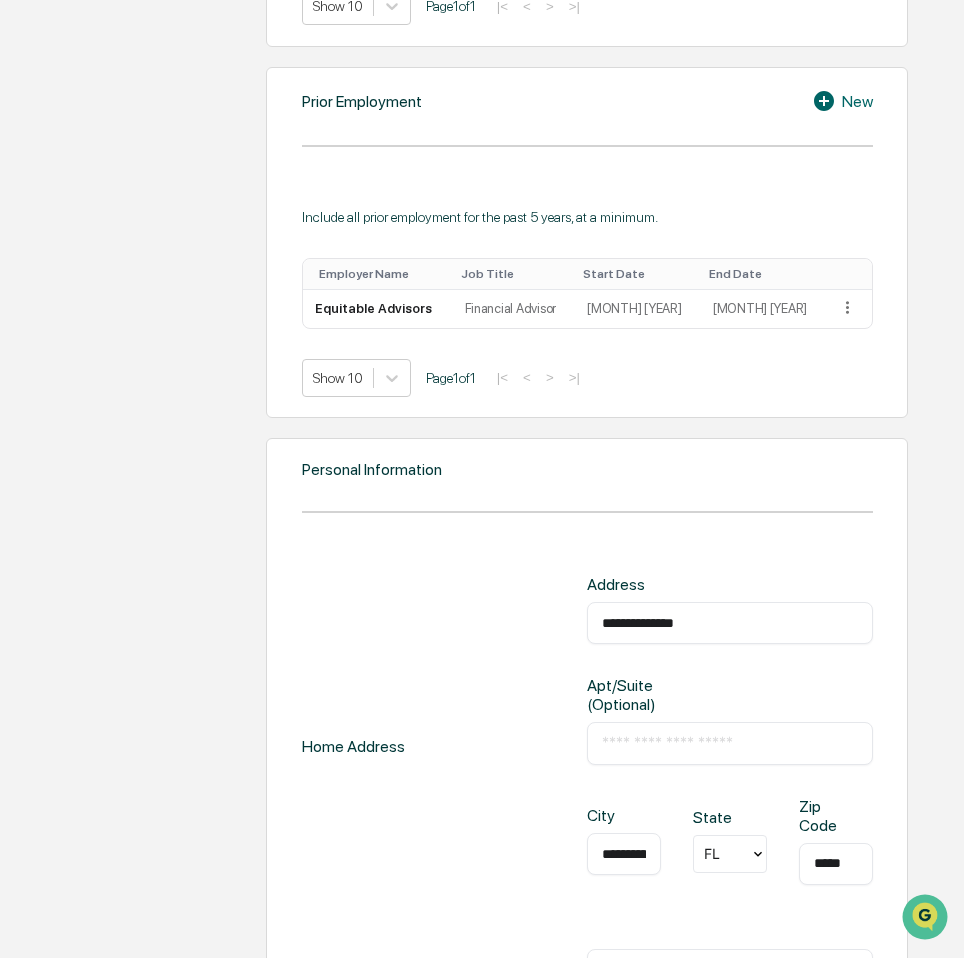 scroll, scrollTop: 1575, scrollLeft: 0, axis: vertical 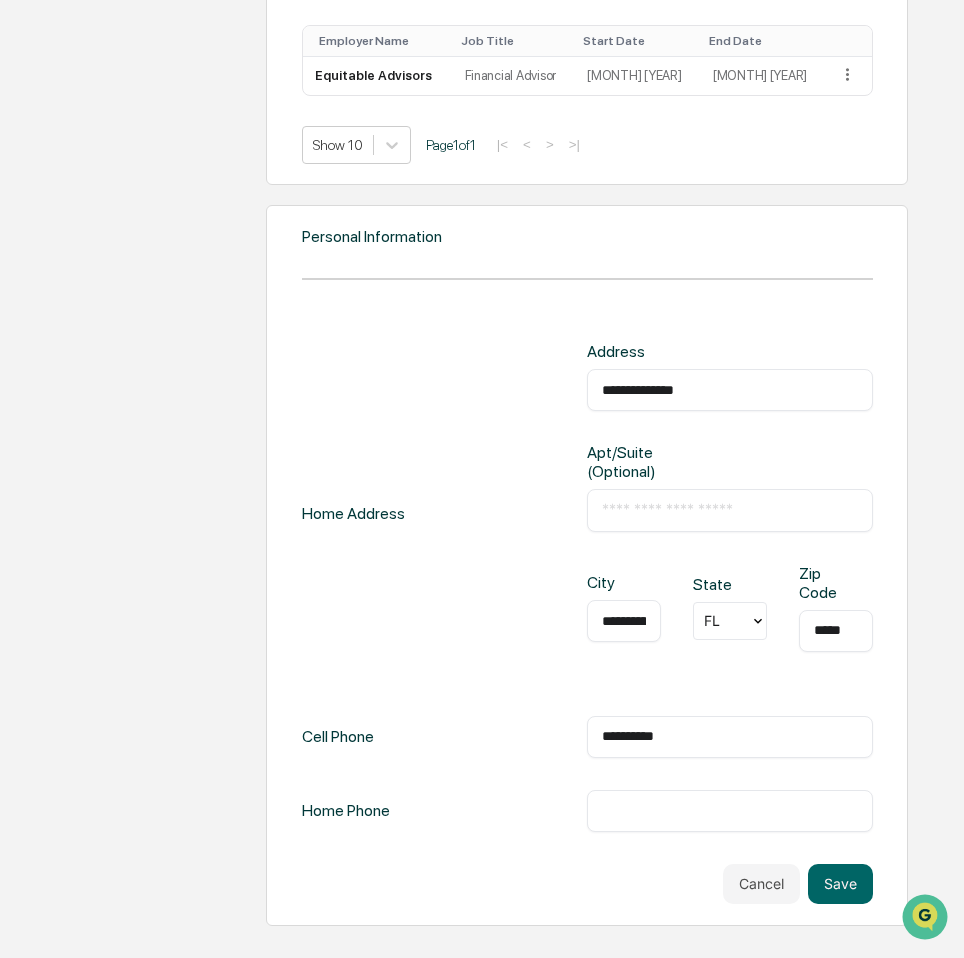 type on "**********" 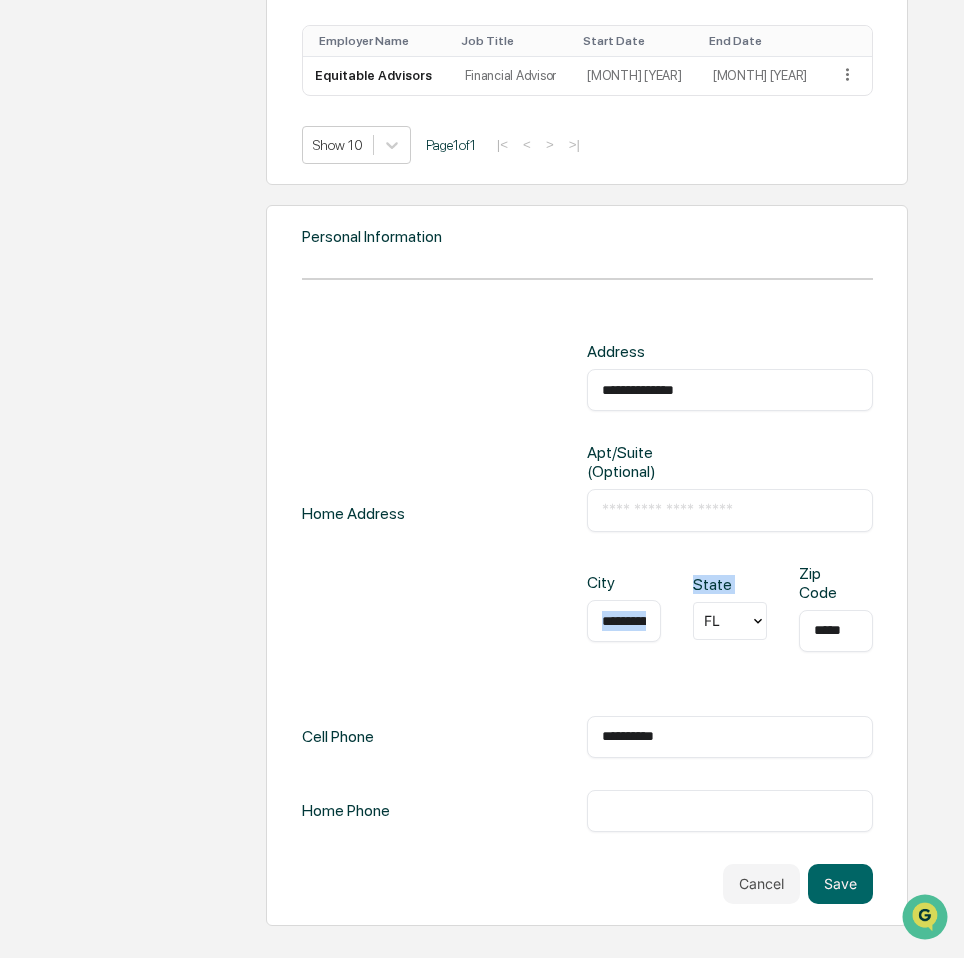 drag, startPoint x: 595, startPoint y: 639, endPoint x: 677, endPoint y: 654, distance: 83.360664 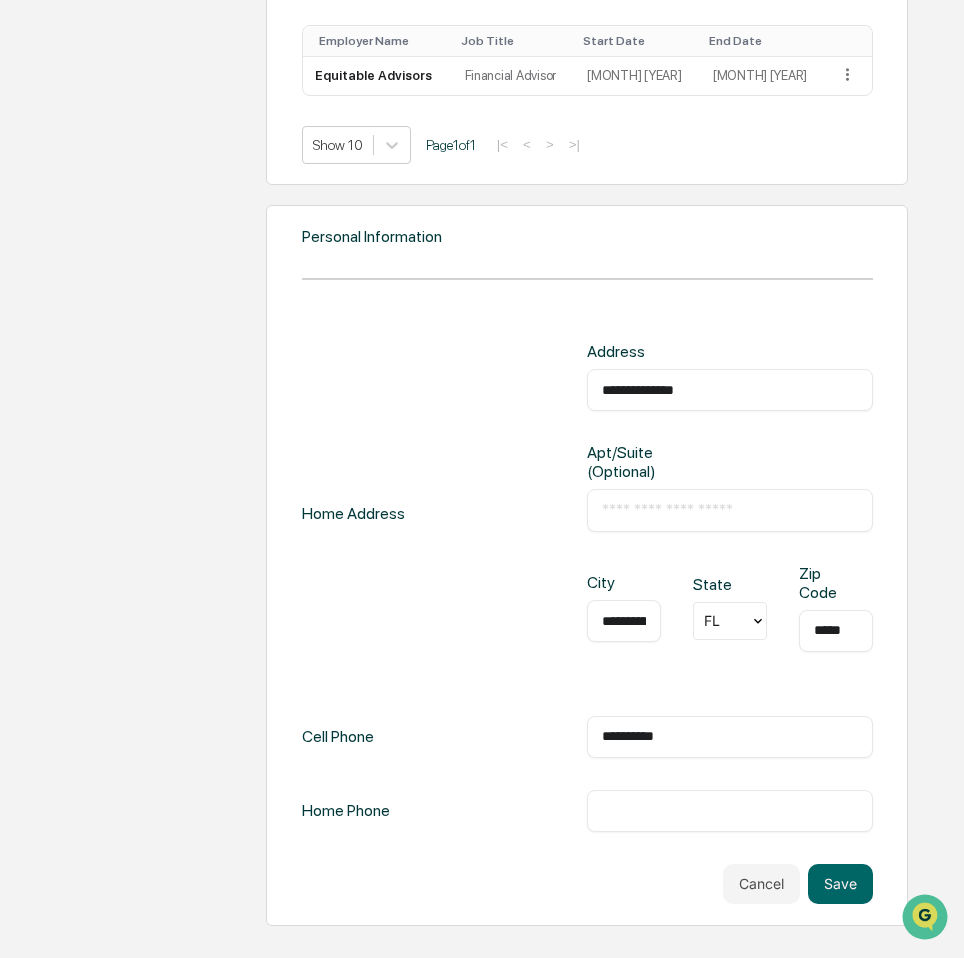 scroll, scrollTop: 0, scrollLeft: 30, axis: horizontal 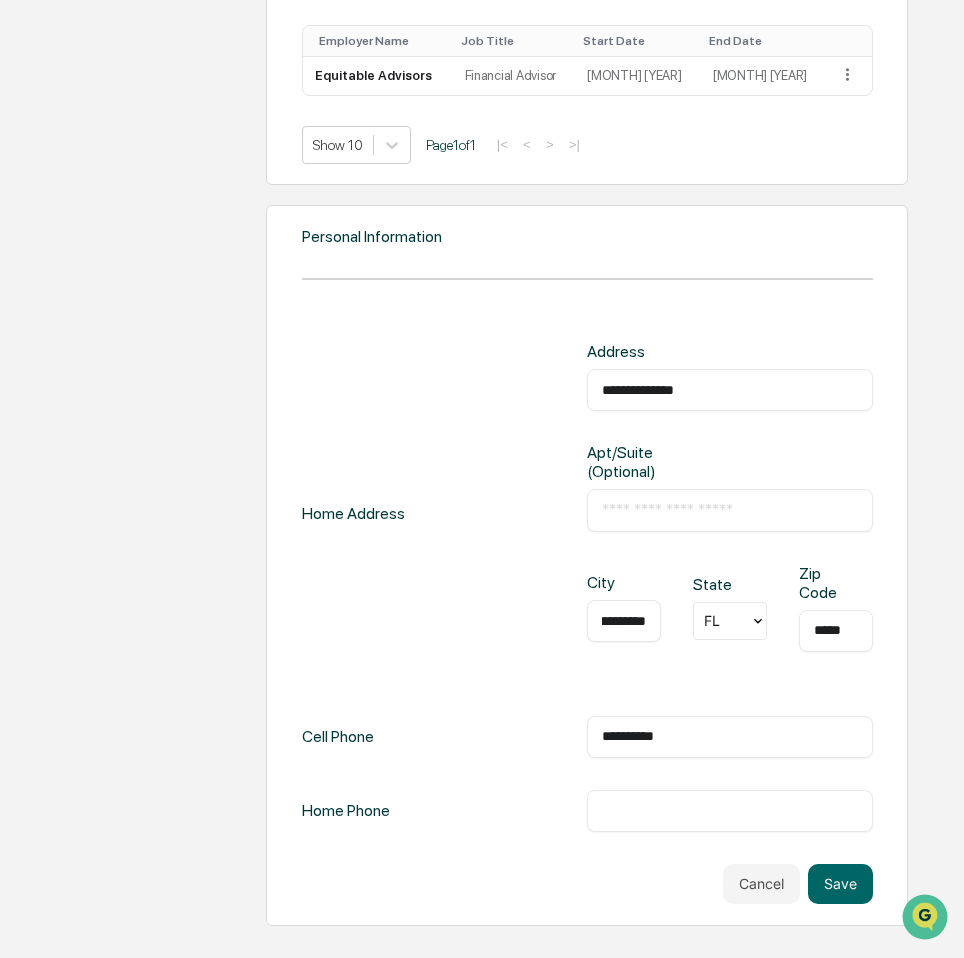 drag, startPoint x: 608, startPoint y: 647, endPoint x: 685, endPoint y: 641, distance: 77.23341 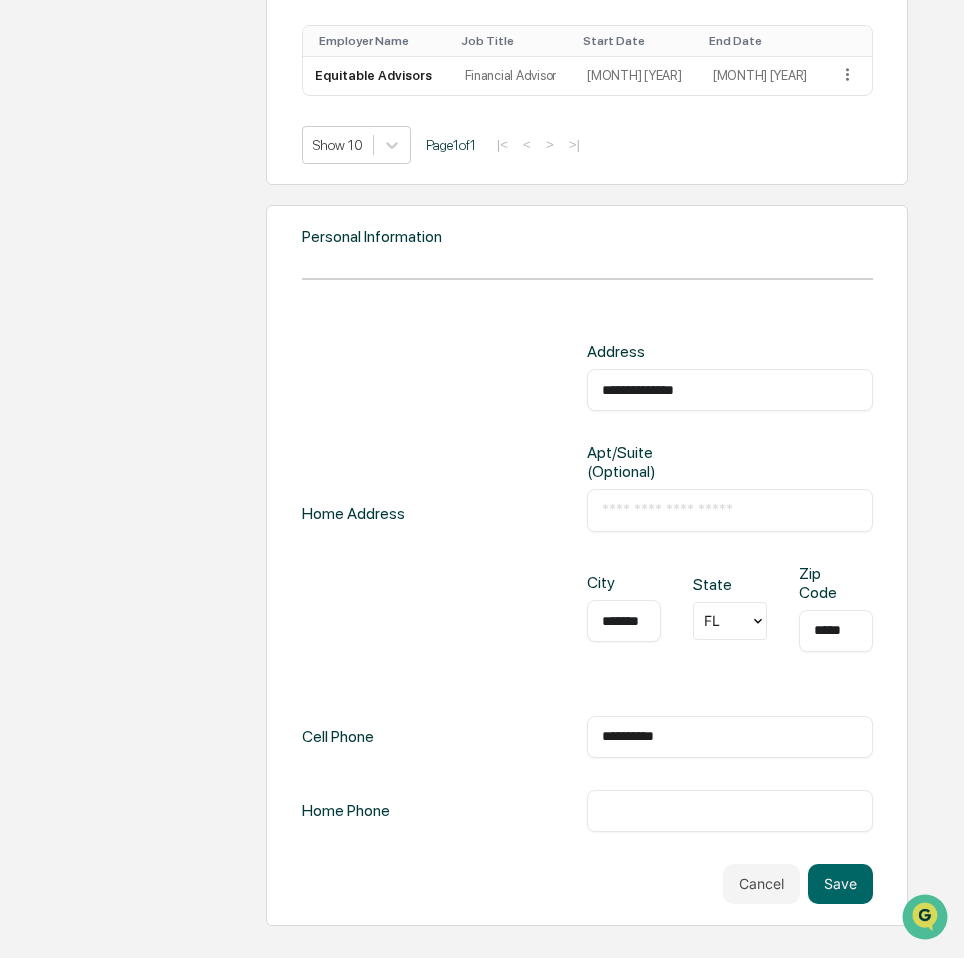 scroll, scrollTop: 0, scrollLeft: 8, axis: horizontal 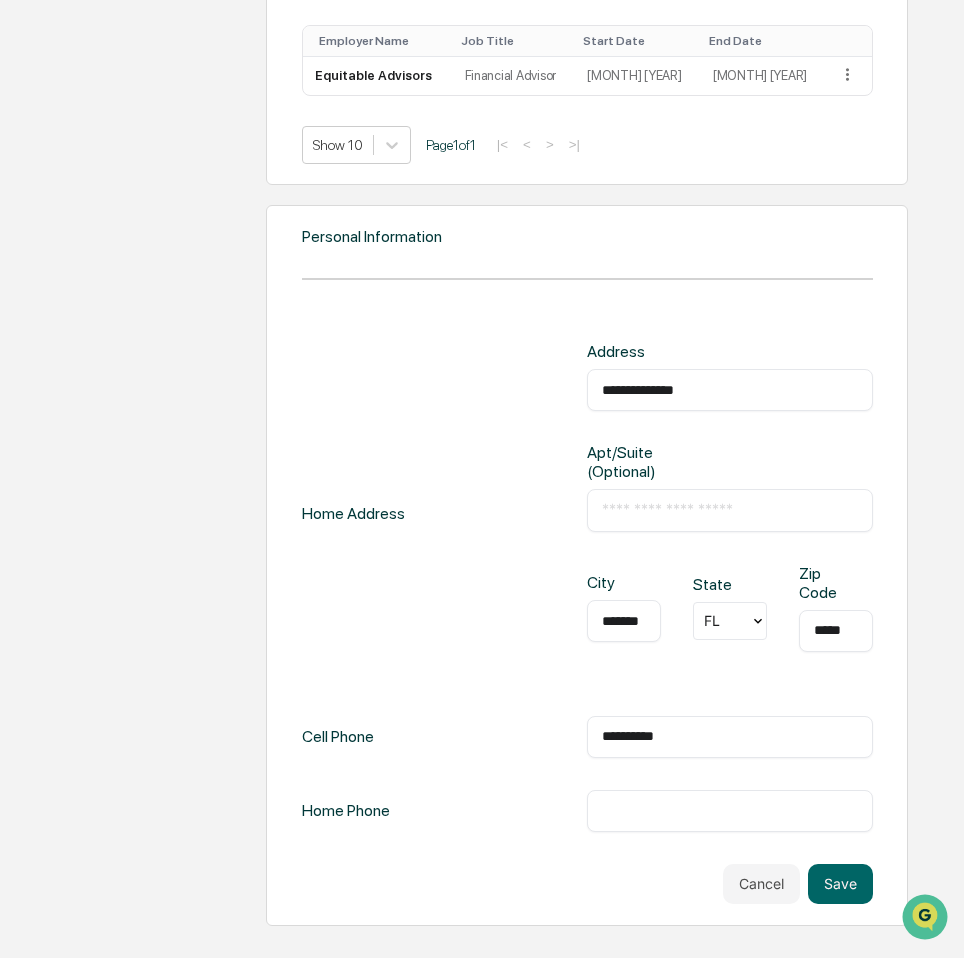 type on "*******" 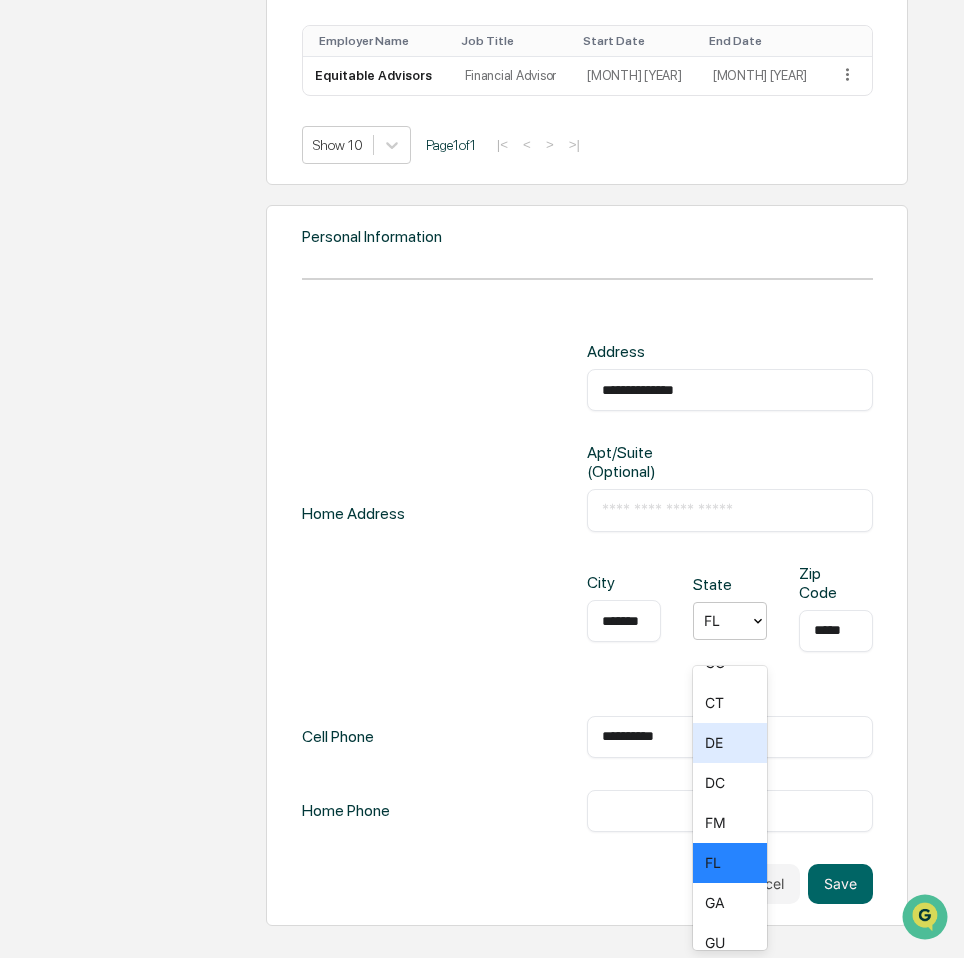scroll, scrollTop: 300, scrollLeft: 0, axis: vertical 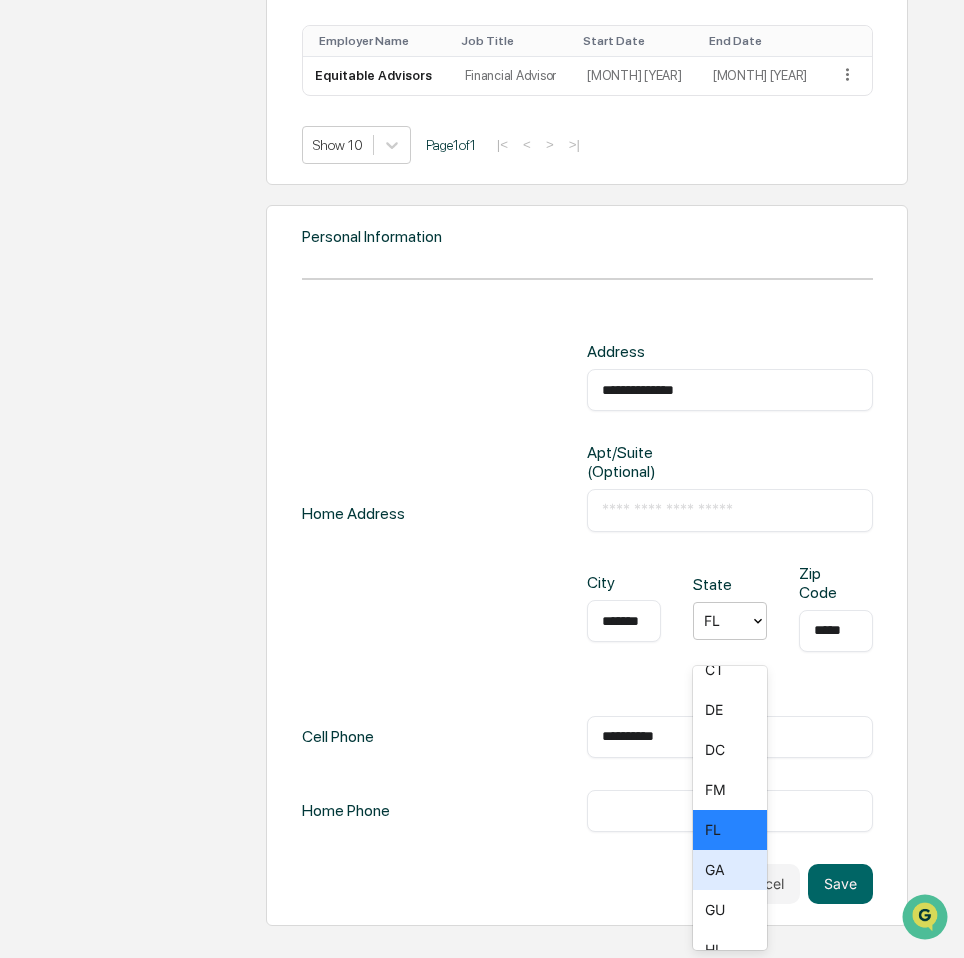 click on "GA" at bounding box center (730, 870) 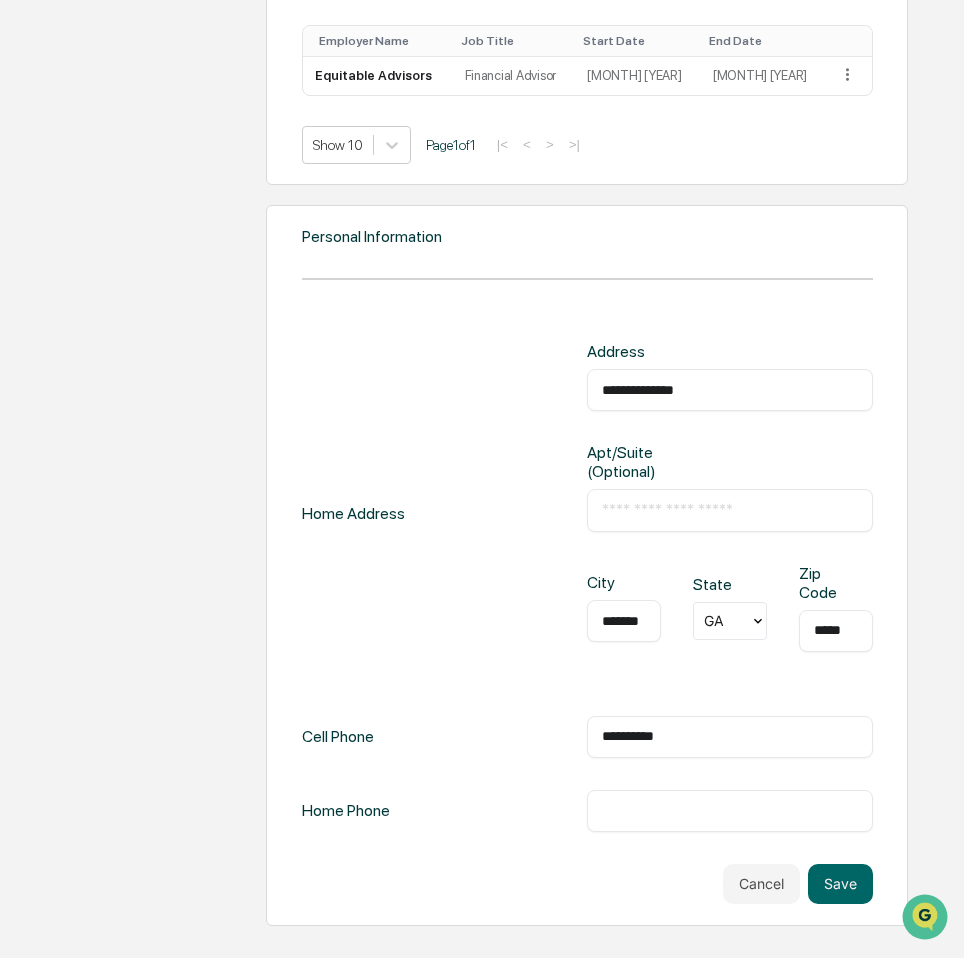 drag, startPoint x: 819, startPoint y: 656, endPoint x: 961, endPoint y: 658, distance: 142.01408 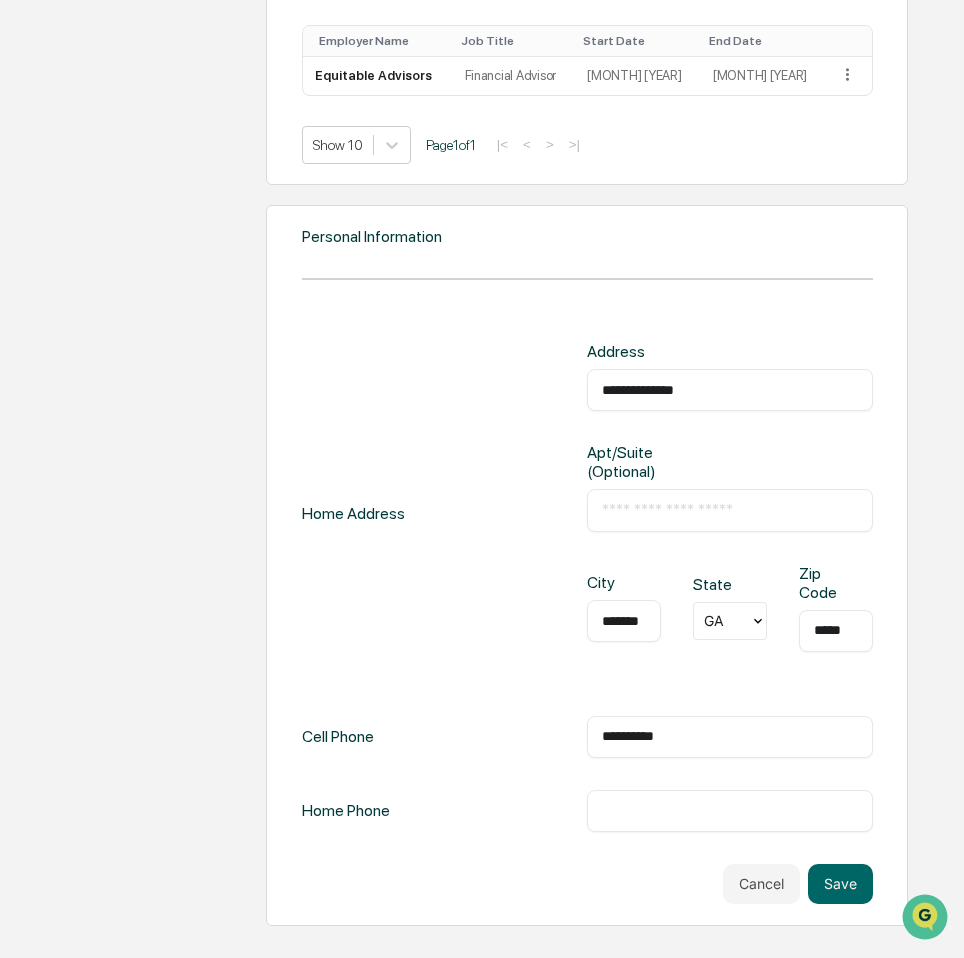 type on "*****" 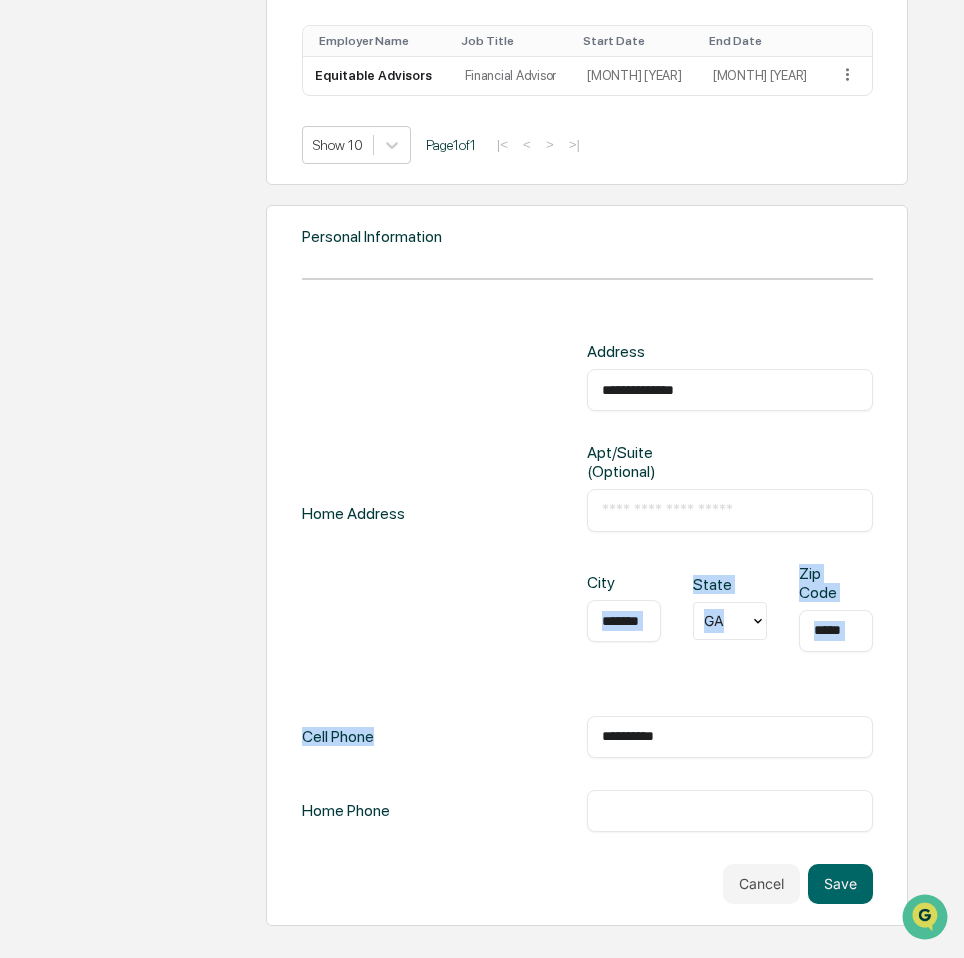 click on "City ******* ​ State [STATE] Zip Code ***** ​" at bounding box center (729, 624) 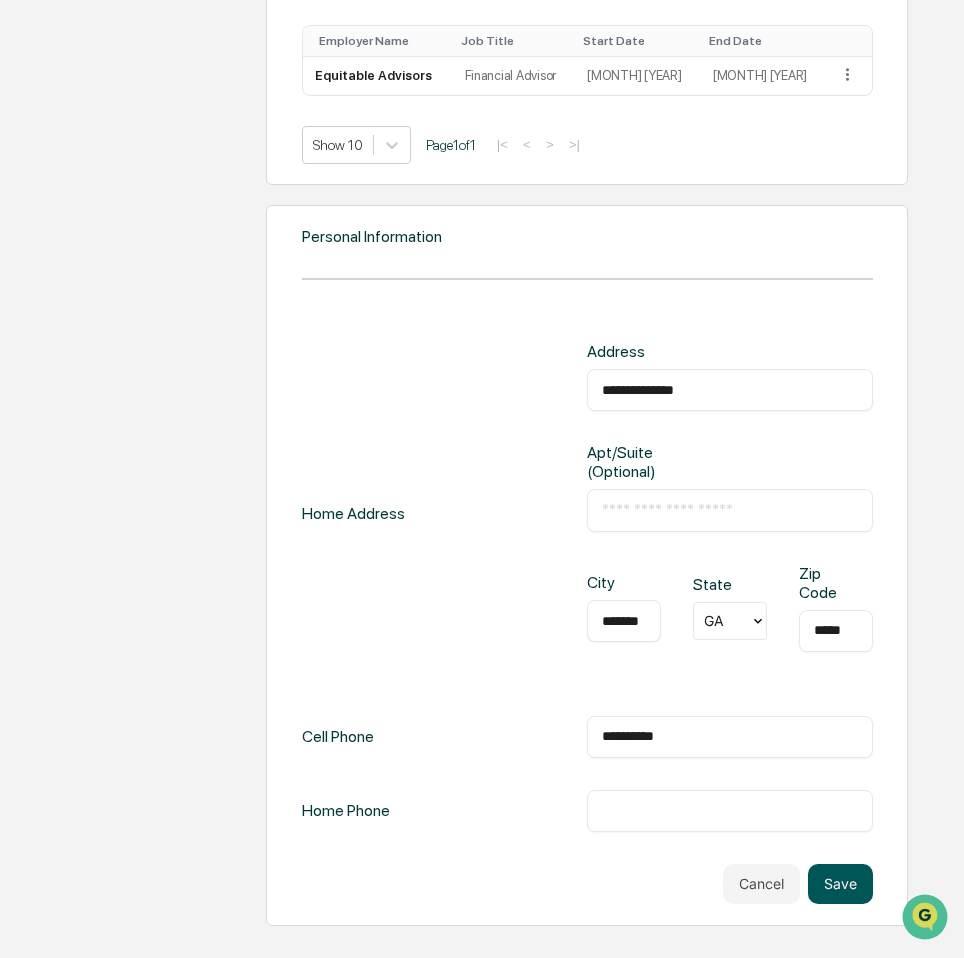 click on "Save" at bounding box center (840, 884) 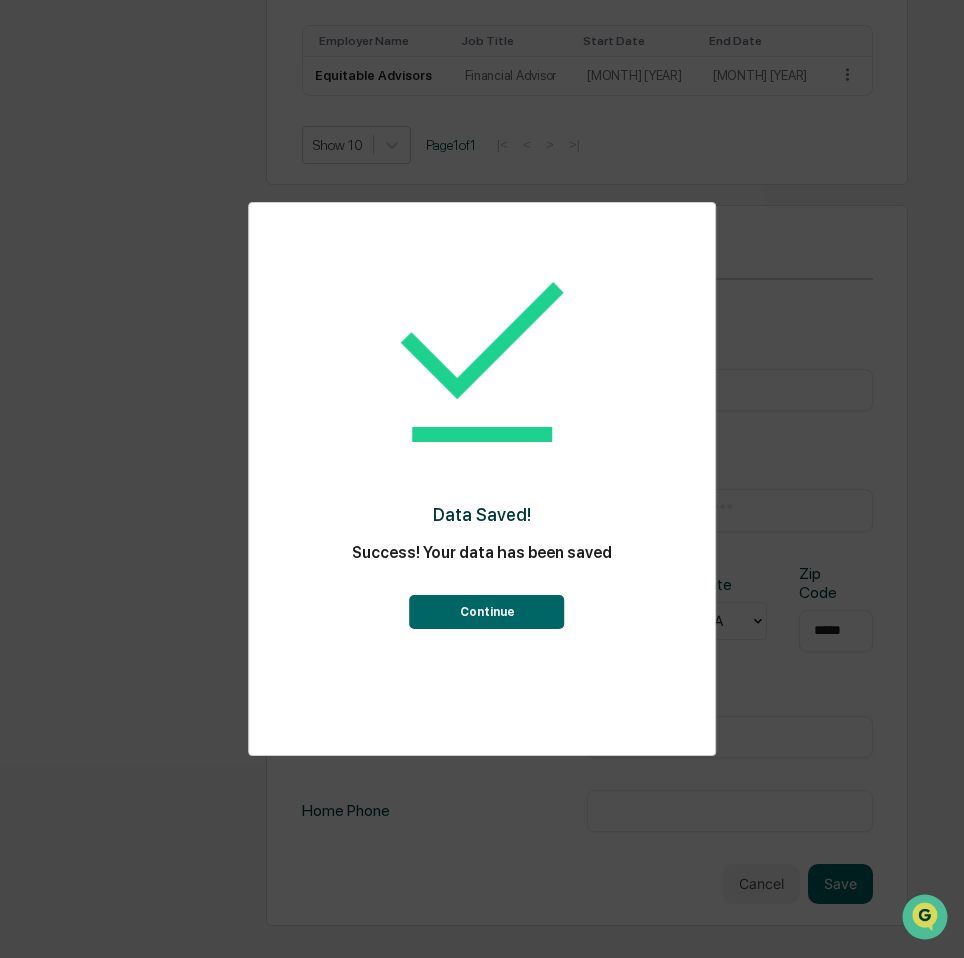 click on "Continue" at bounding box center [487, 612] 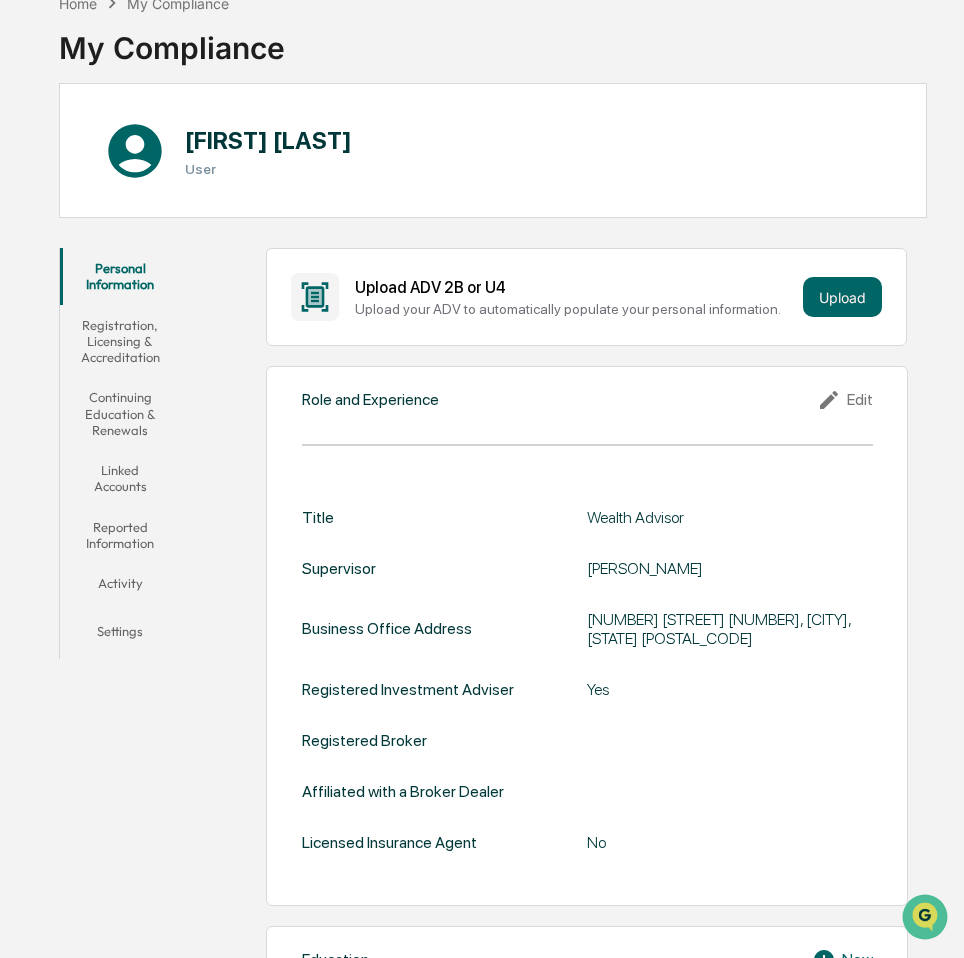 scroll, scrollTop: 0, scrollLeft: 0, axis: both 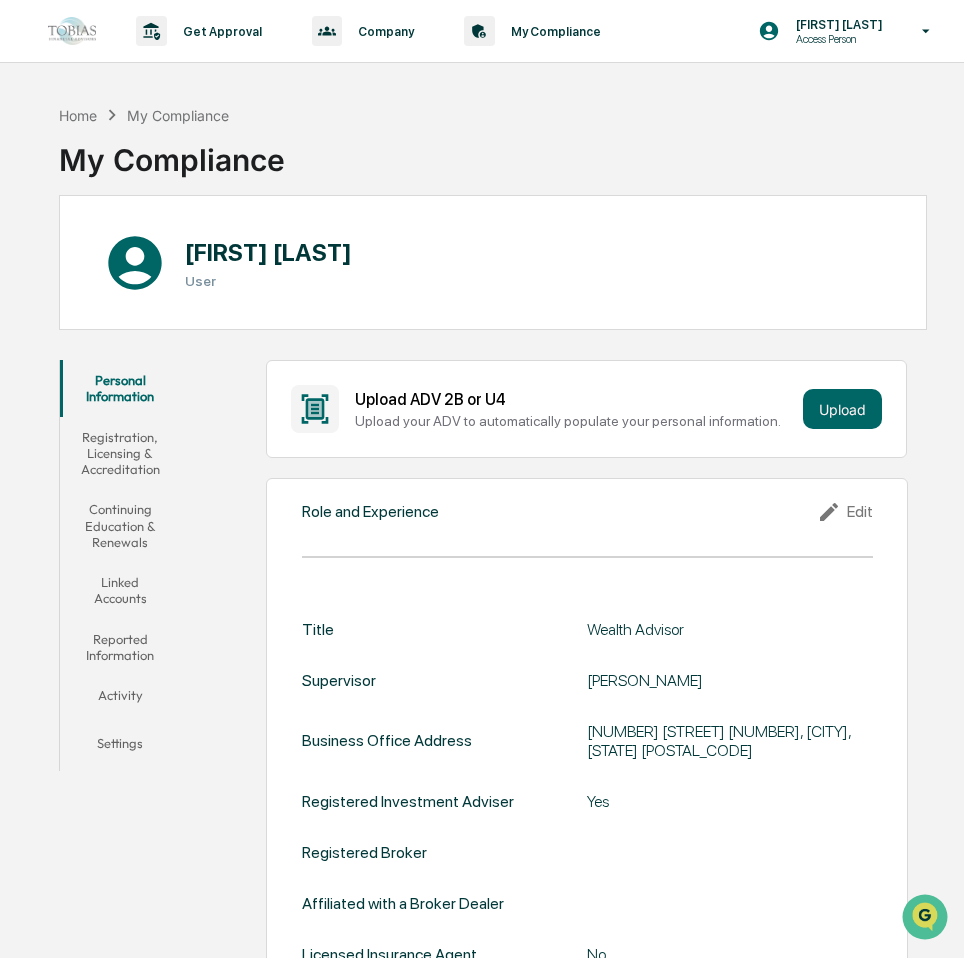 click on "Registration, Licensing & Accreditation" at bounding box center [120, 453] 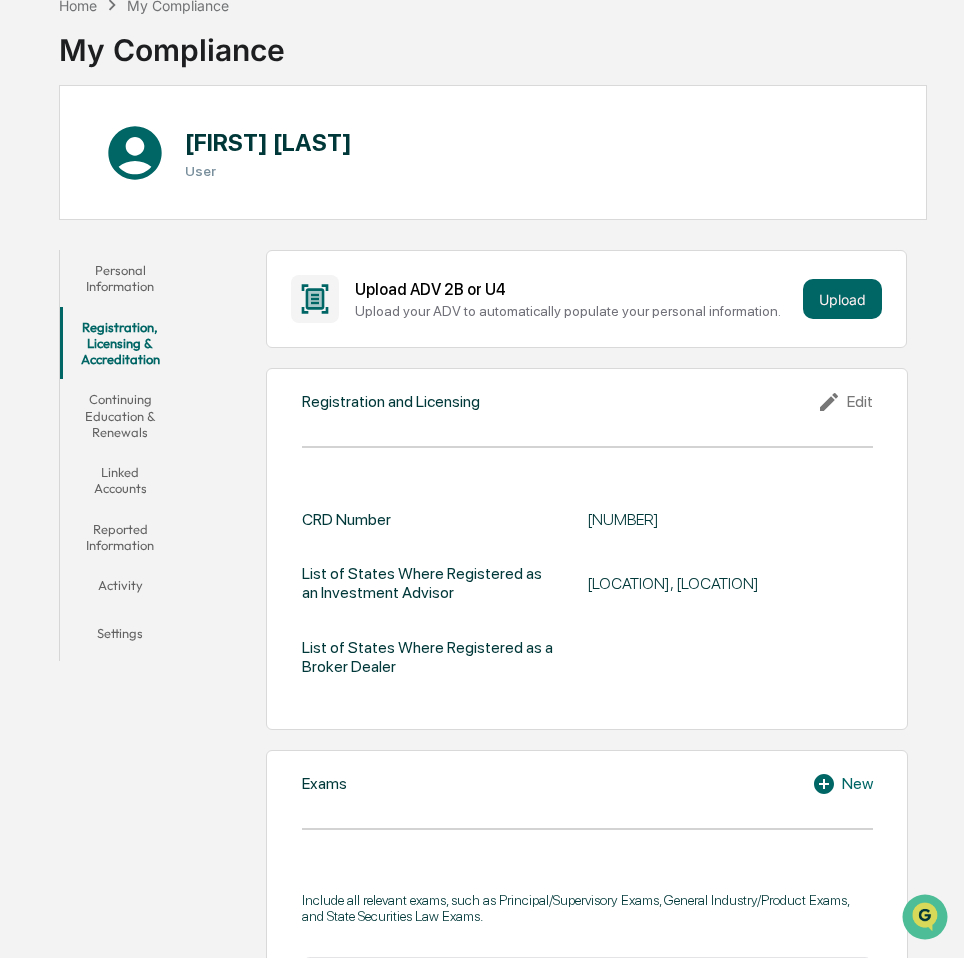 scroll, scrollTop: 0, scrollLeft: 0, axis: both 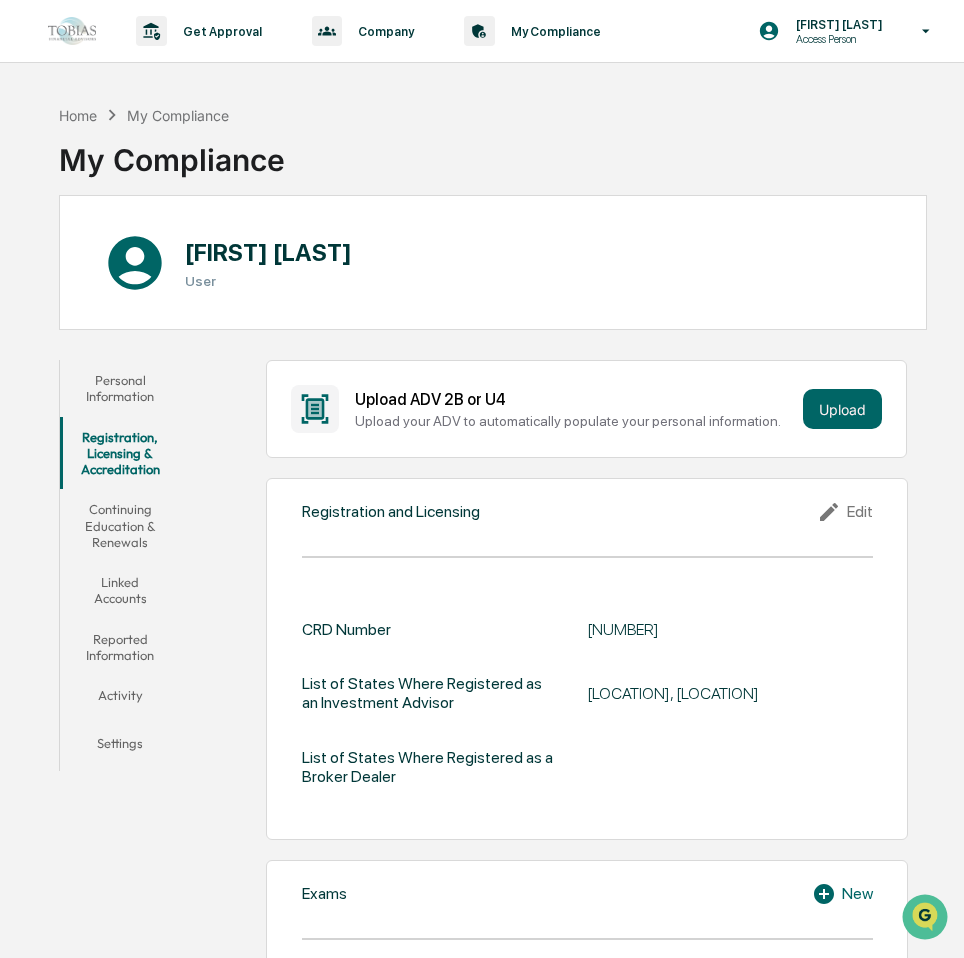 click on "Continuing Education & Renewals" at bounding box center [120, 525] 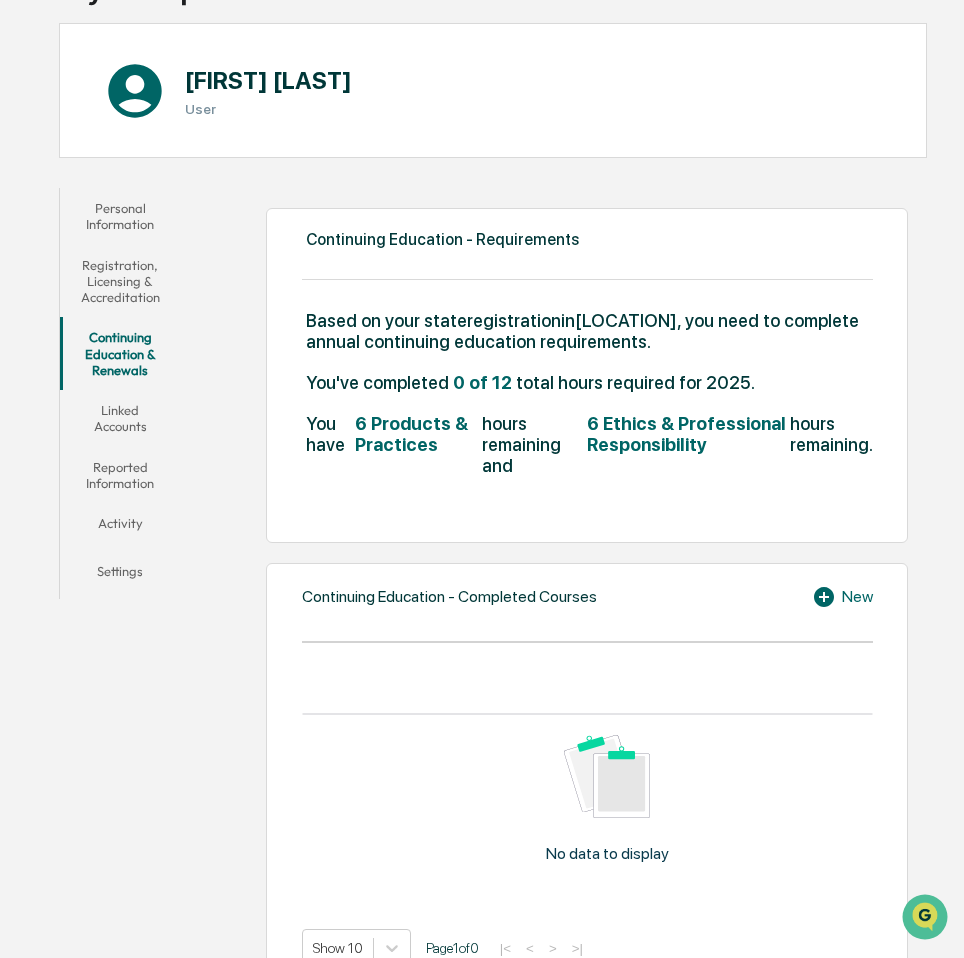 scroll, scrollTop: 0, scrollLeft: 0, axis: both 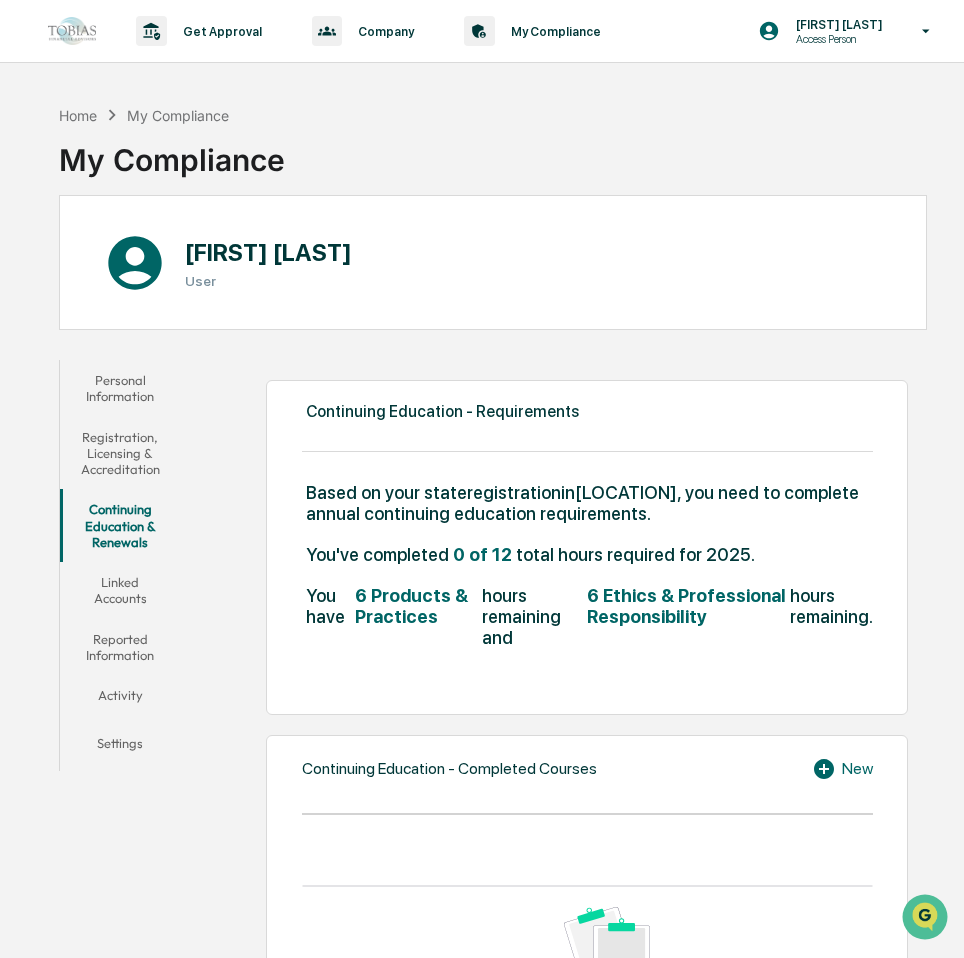 click on "Linked Accounts" at bounding box center [120, 590] 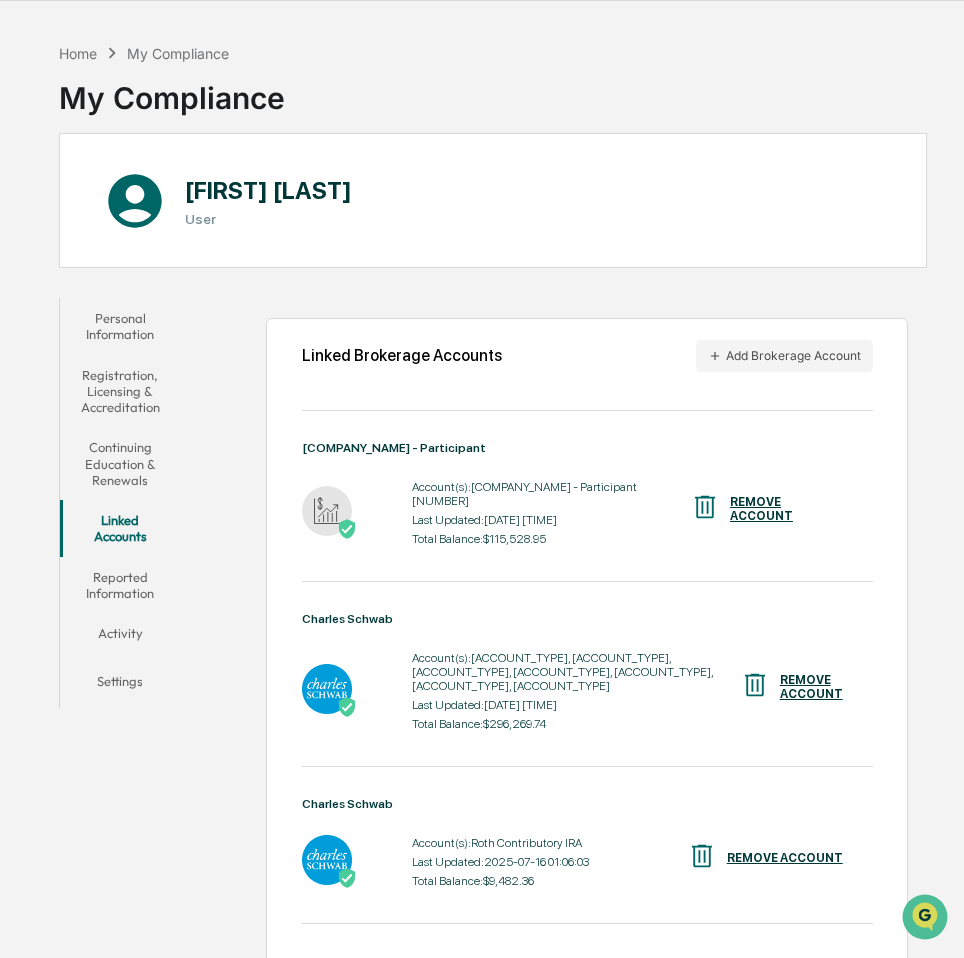 scroll, scrollTop: 95, scrollLeft: 0, axis: vertical 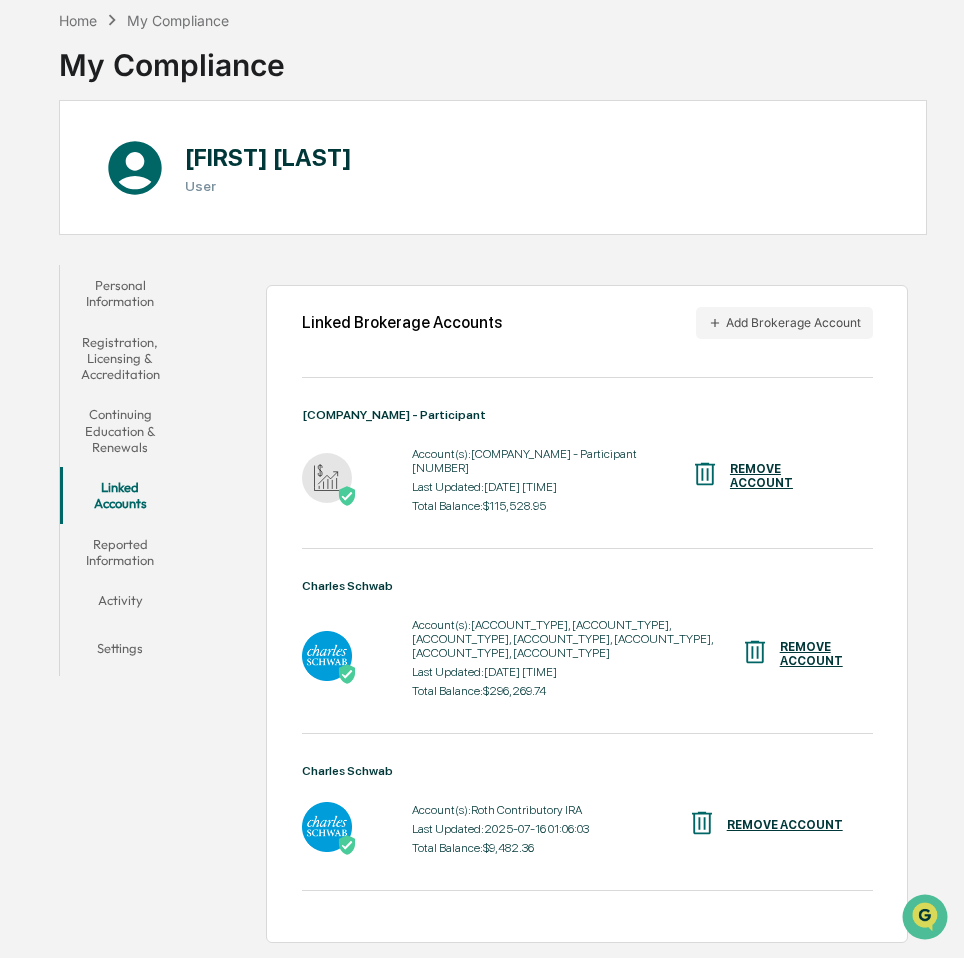 click on "Reported Information" at bounding box center [120, 552] 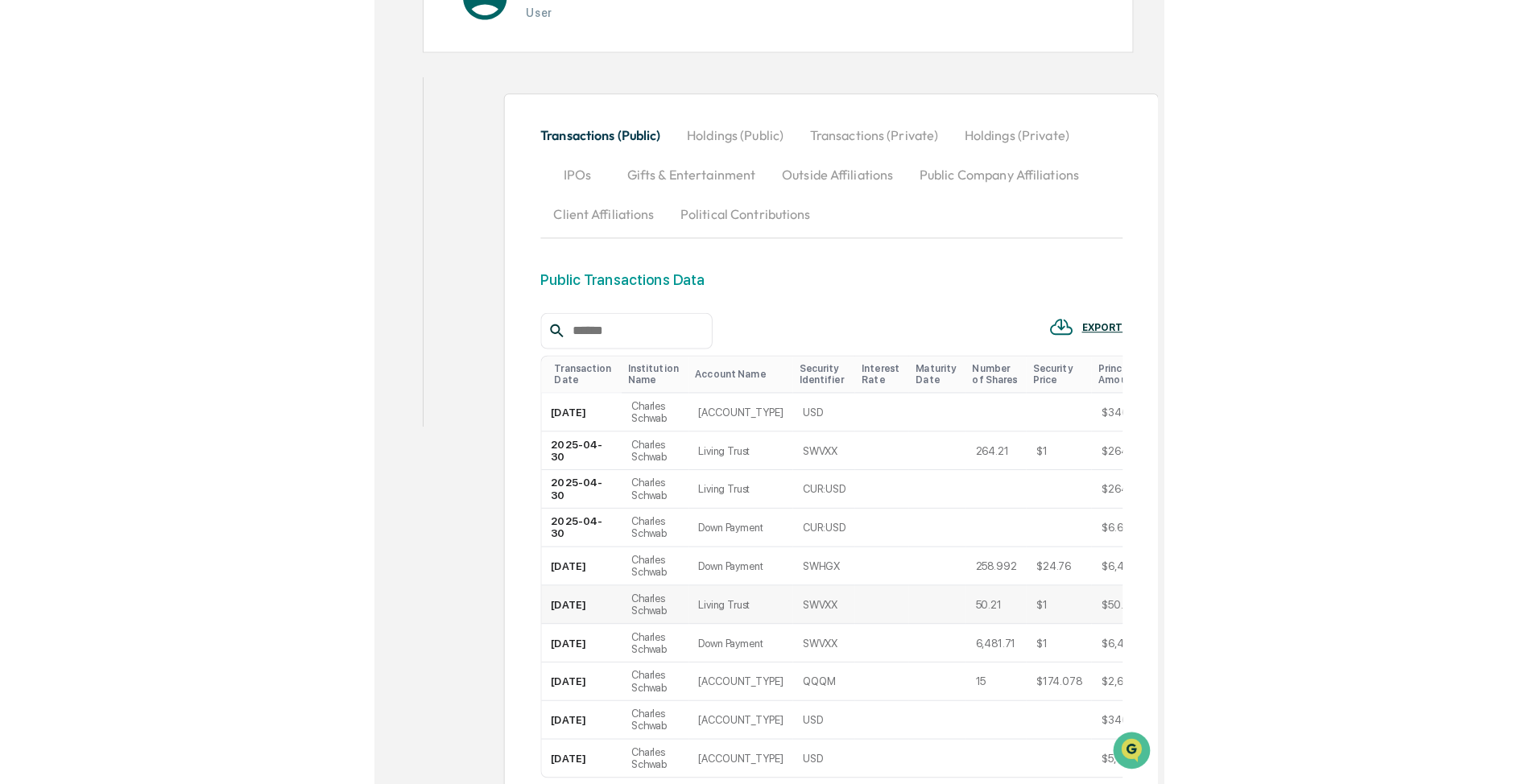scroll, scrollTop: 365, scrollLeft: 0, axis: vertical 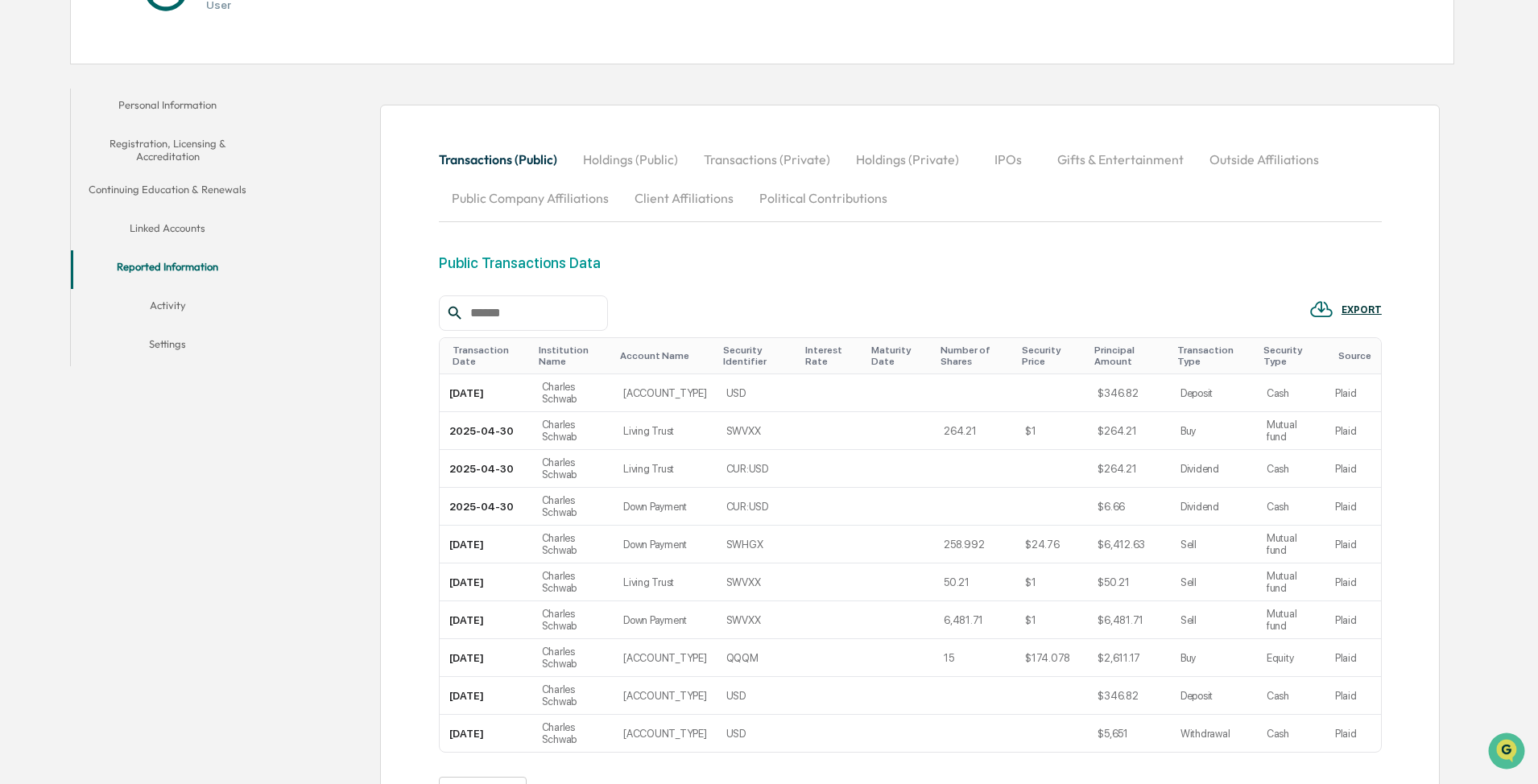 click on "Activity" at bounding box center (167, 308) 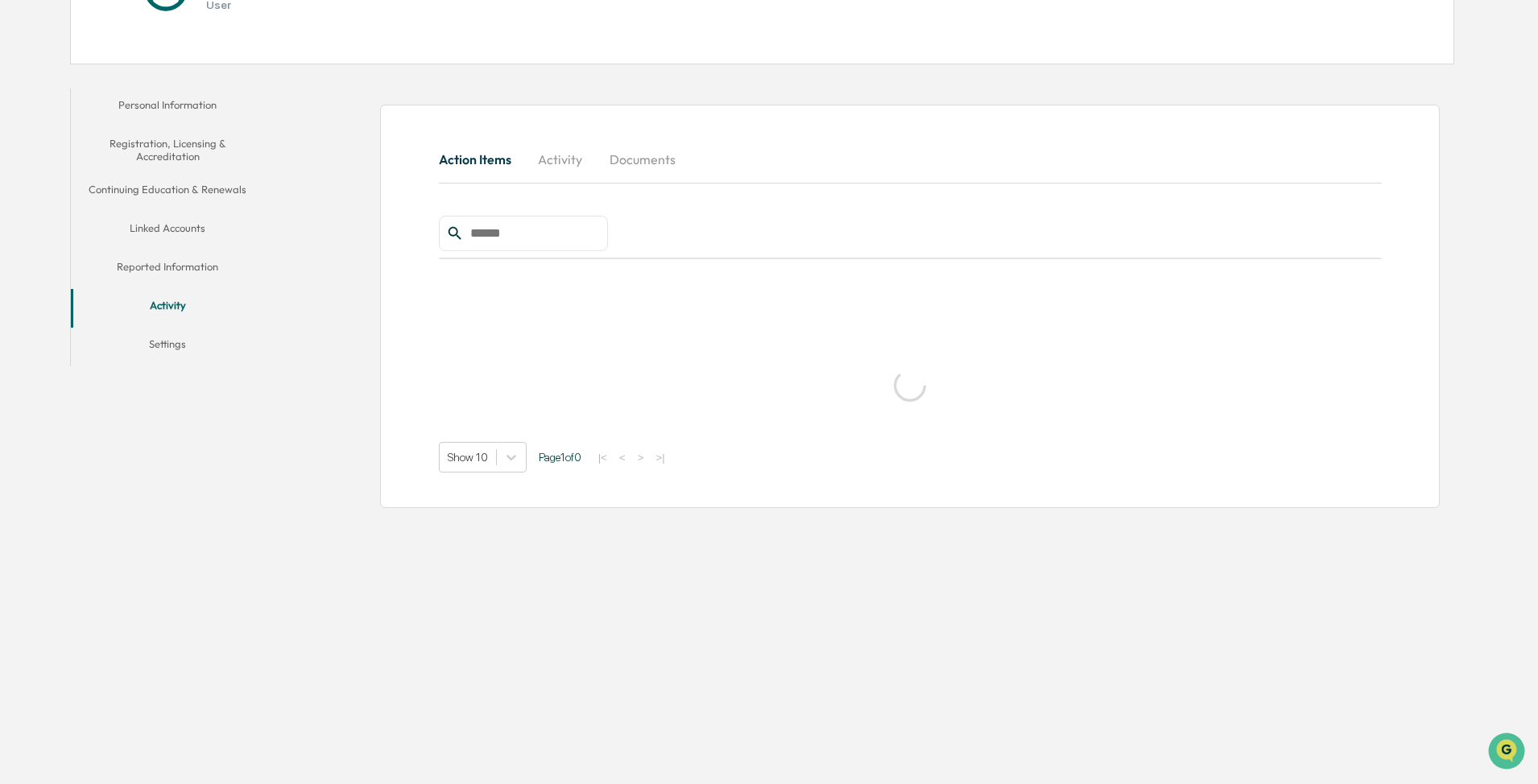 scroll, scrollTop: 76, scrollLeft: 0, axis: vertical 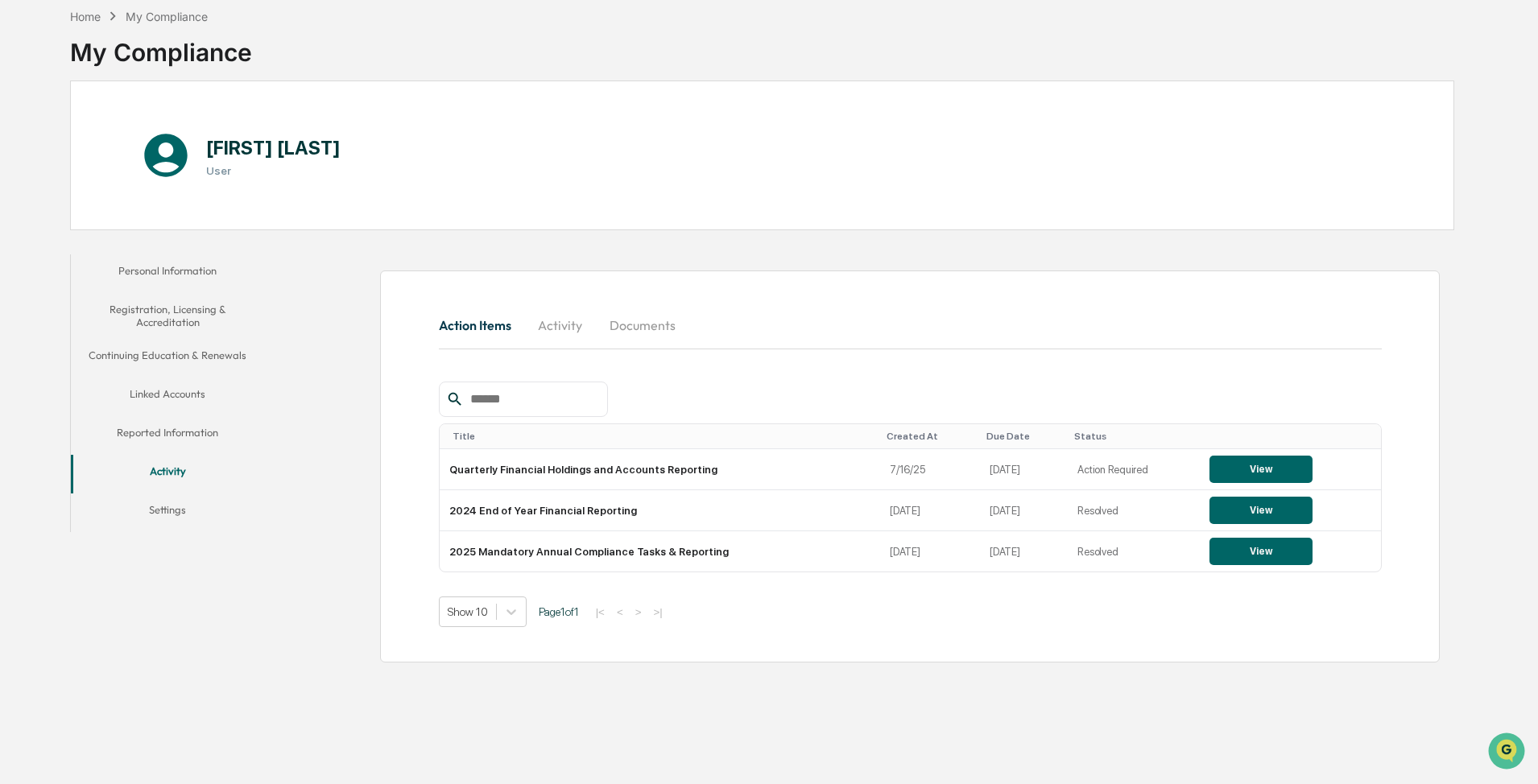 click on "Settings" at bounding box center [167, 513] 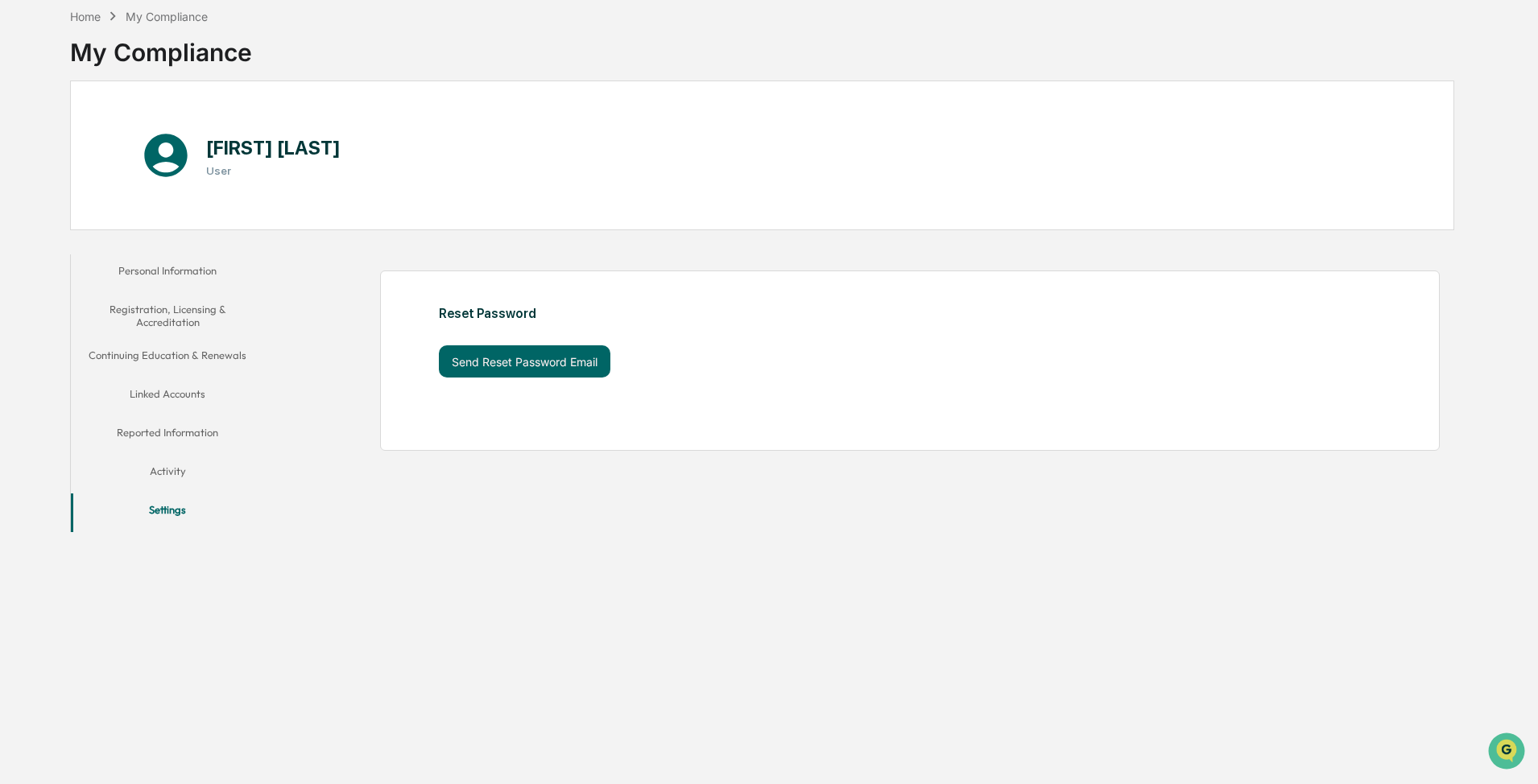 click on "Personal Information" at bounding box center [167, 274] 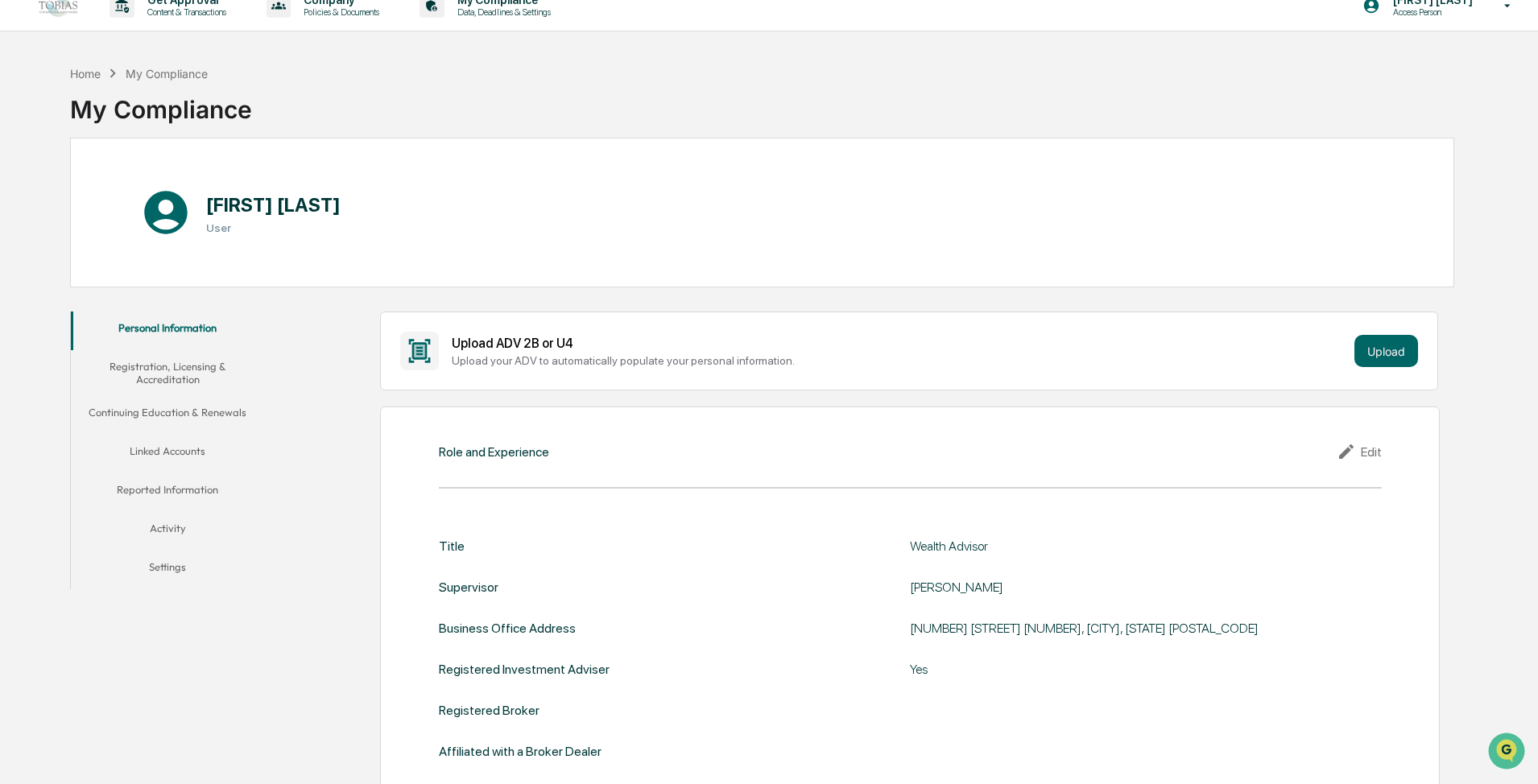 scroll, scrollTop: 0, scrollLeft: 0, axis: both 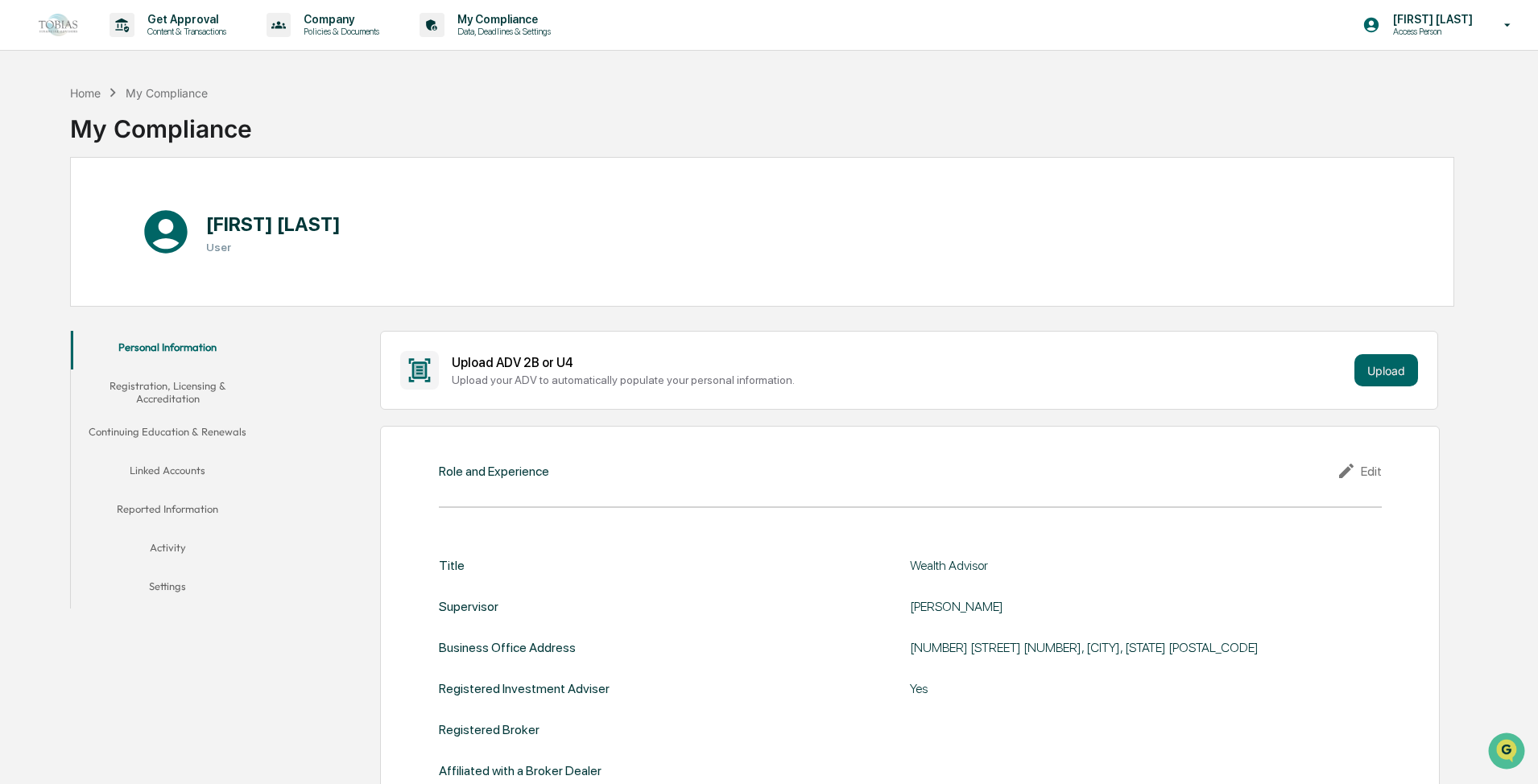 click on "Personal Information" at bounding box center (167, 350) 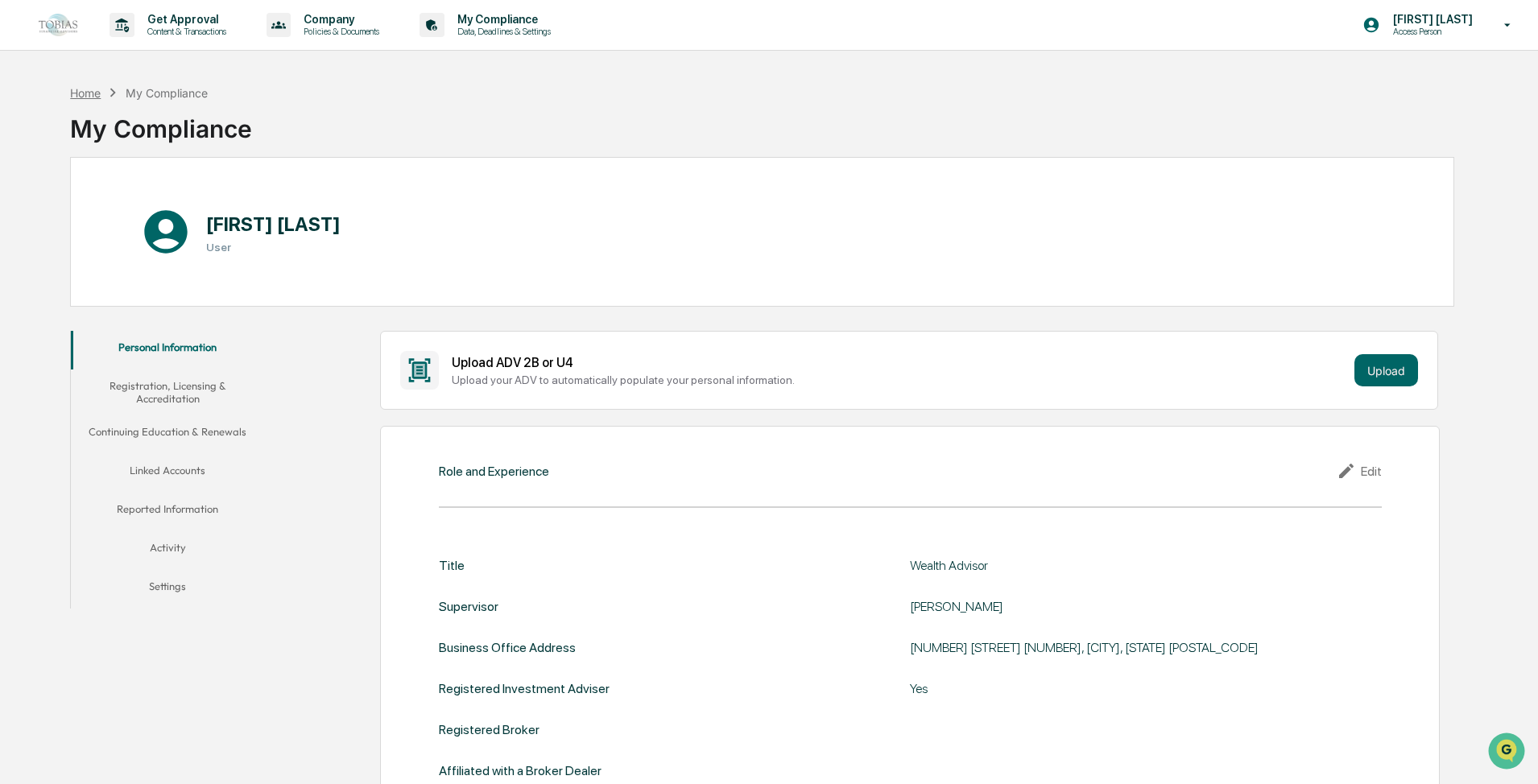 click on "Home" at bounding box center [85, 93] 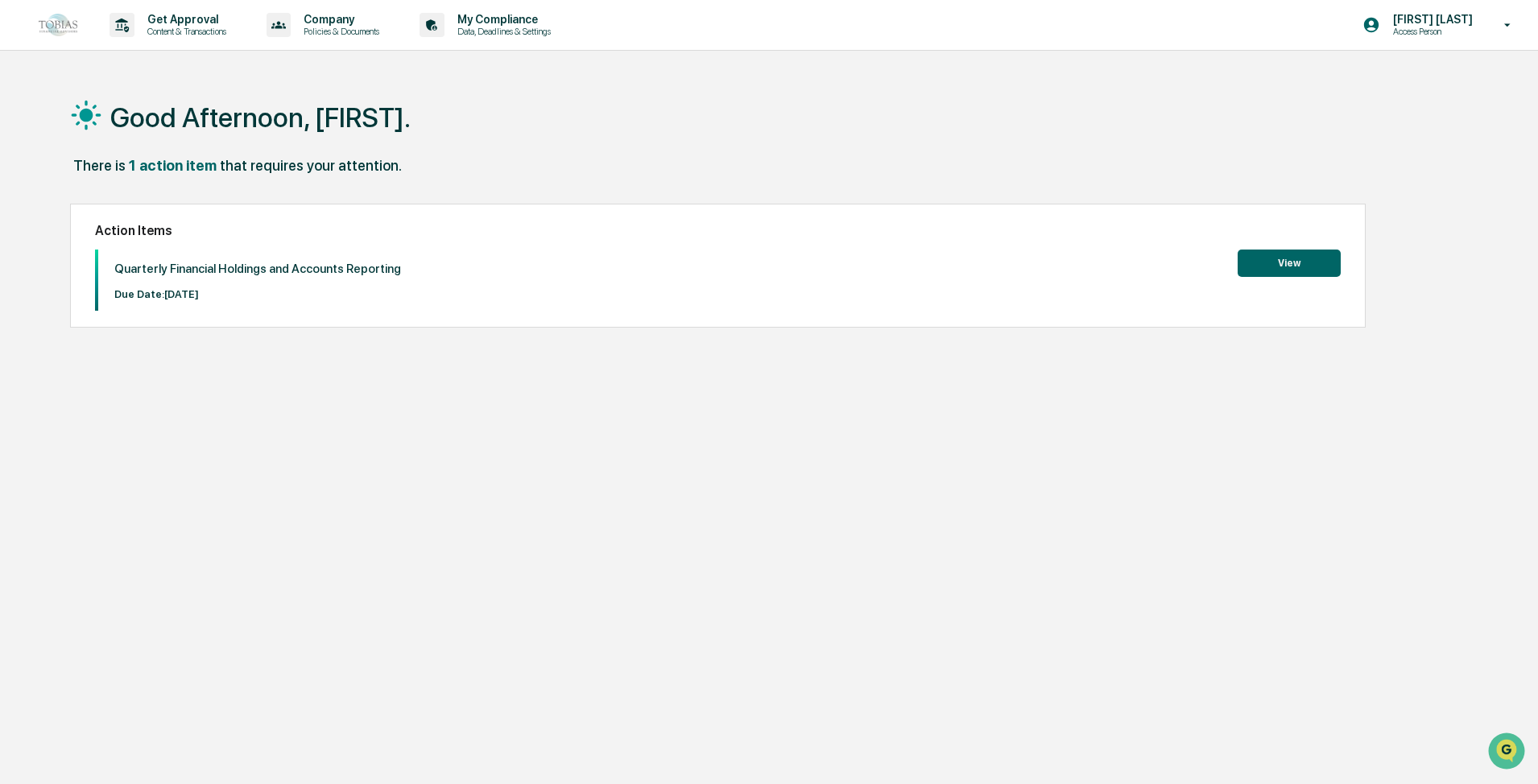 click on "View" at bounding box center (1289, 263) 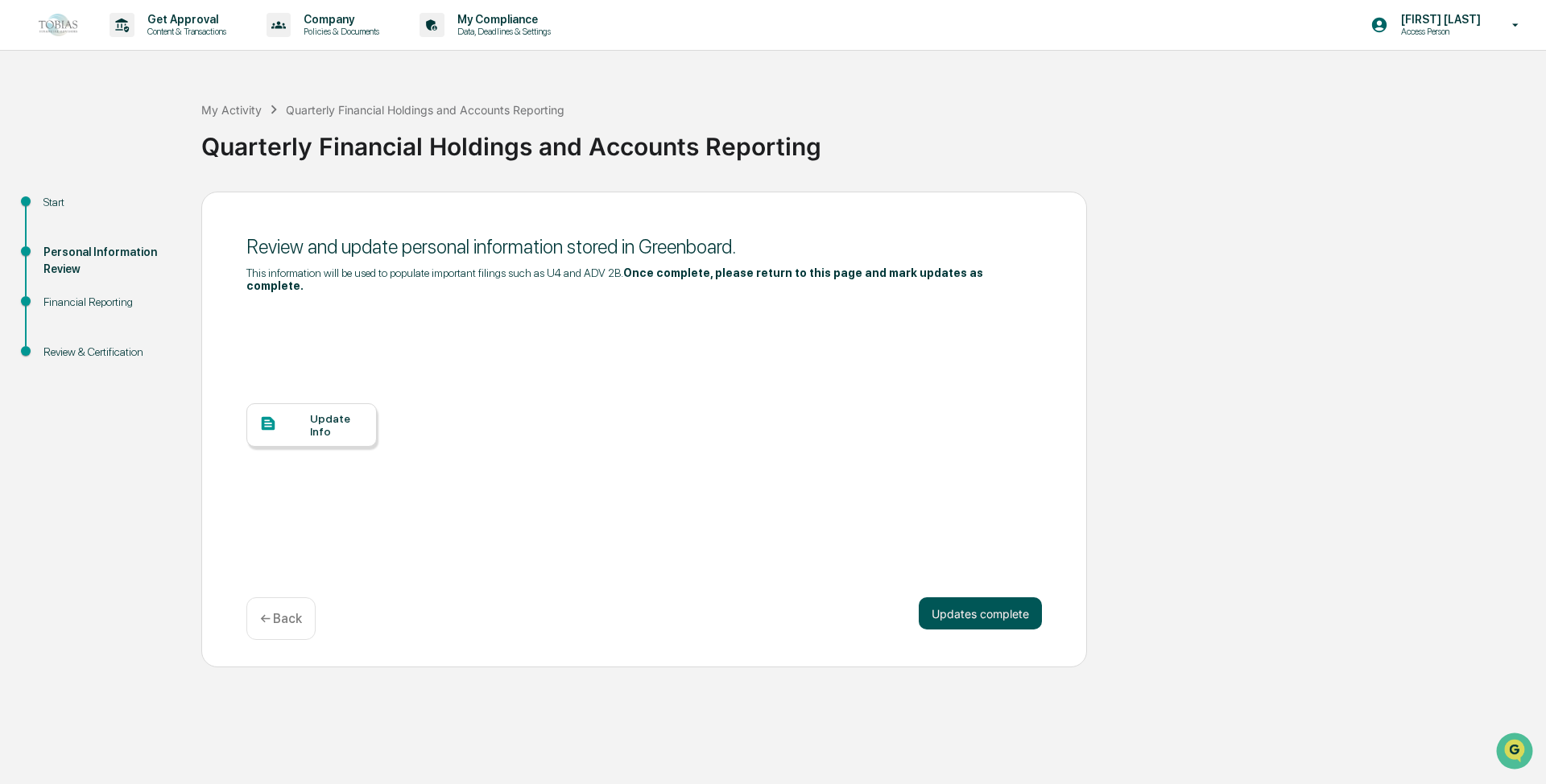 click on "Updates complete" at bounding box center (980, 613) 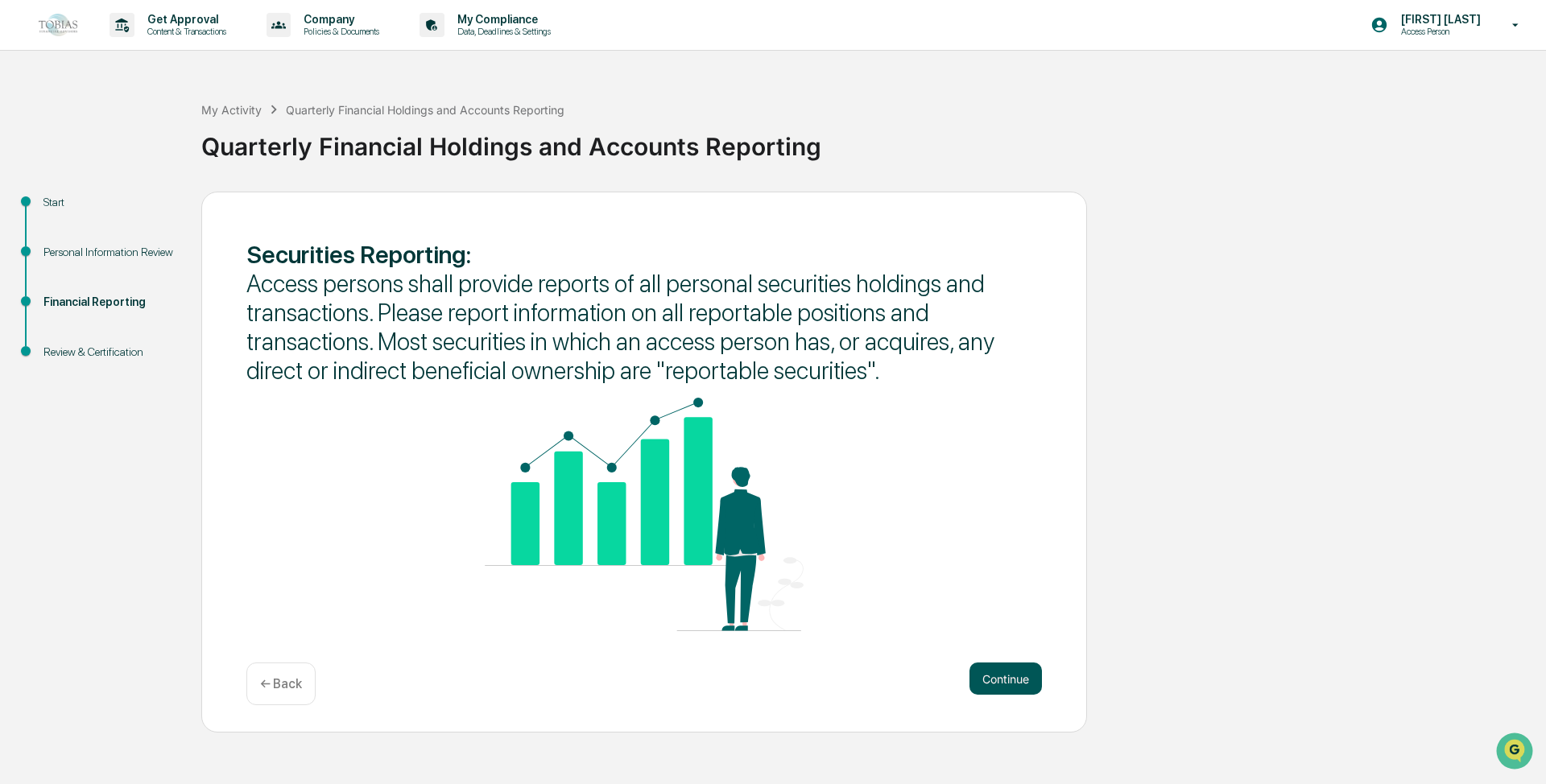 click on "Continue" at bounding box center [1006, 679] 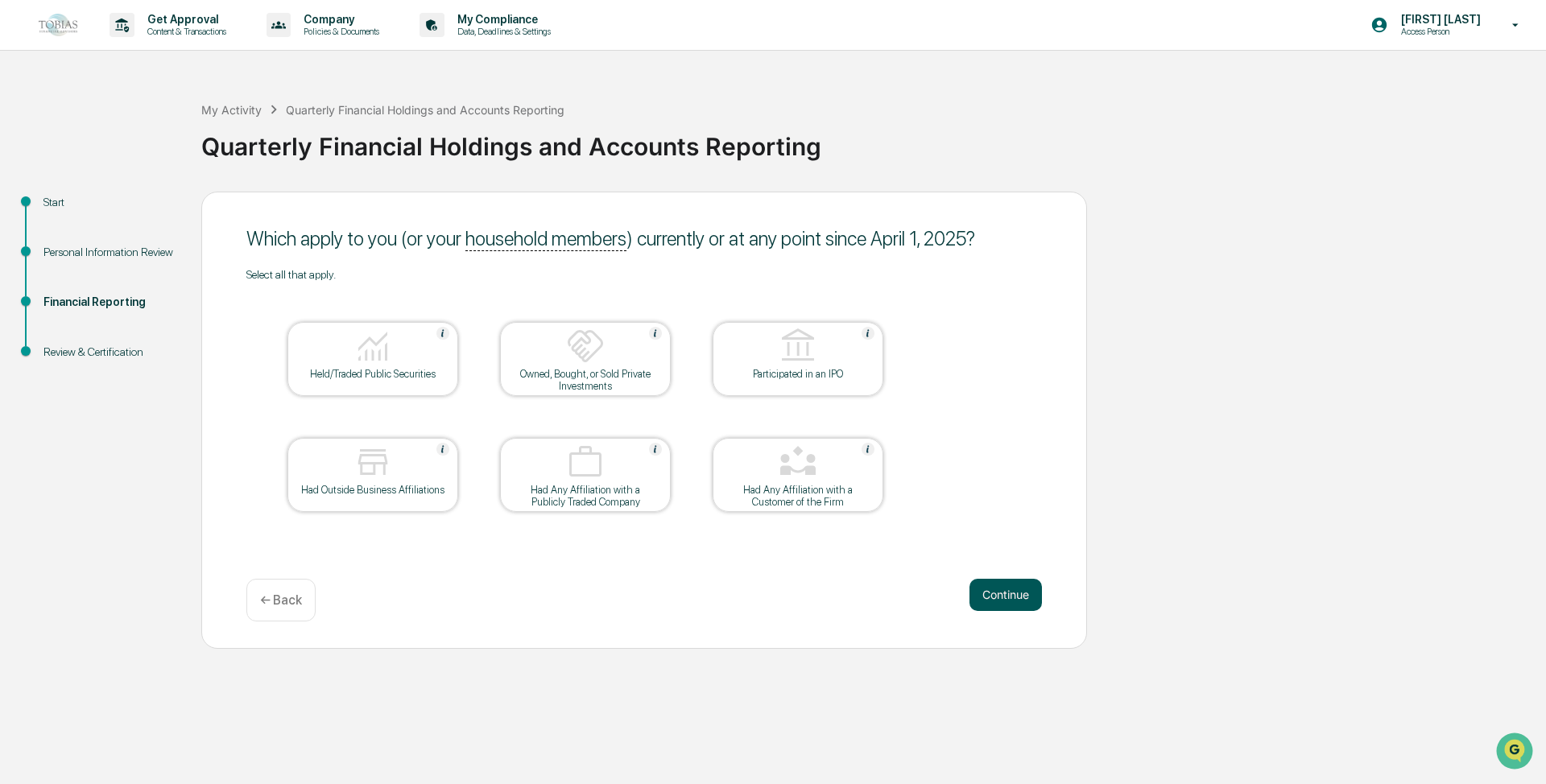 click on "Continue" at bounding box center (1006, 595) 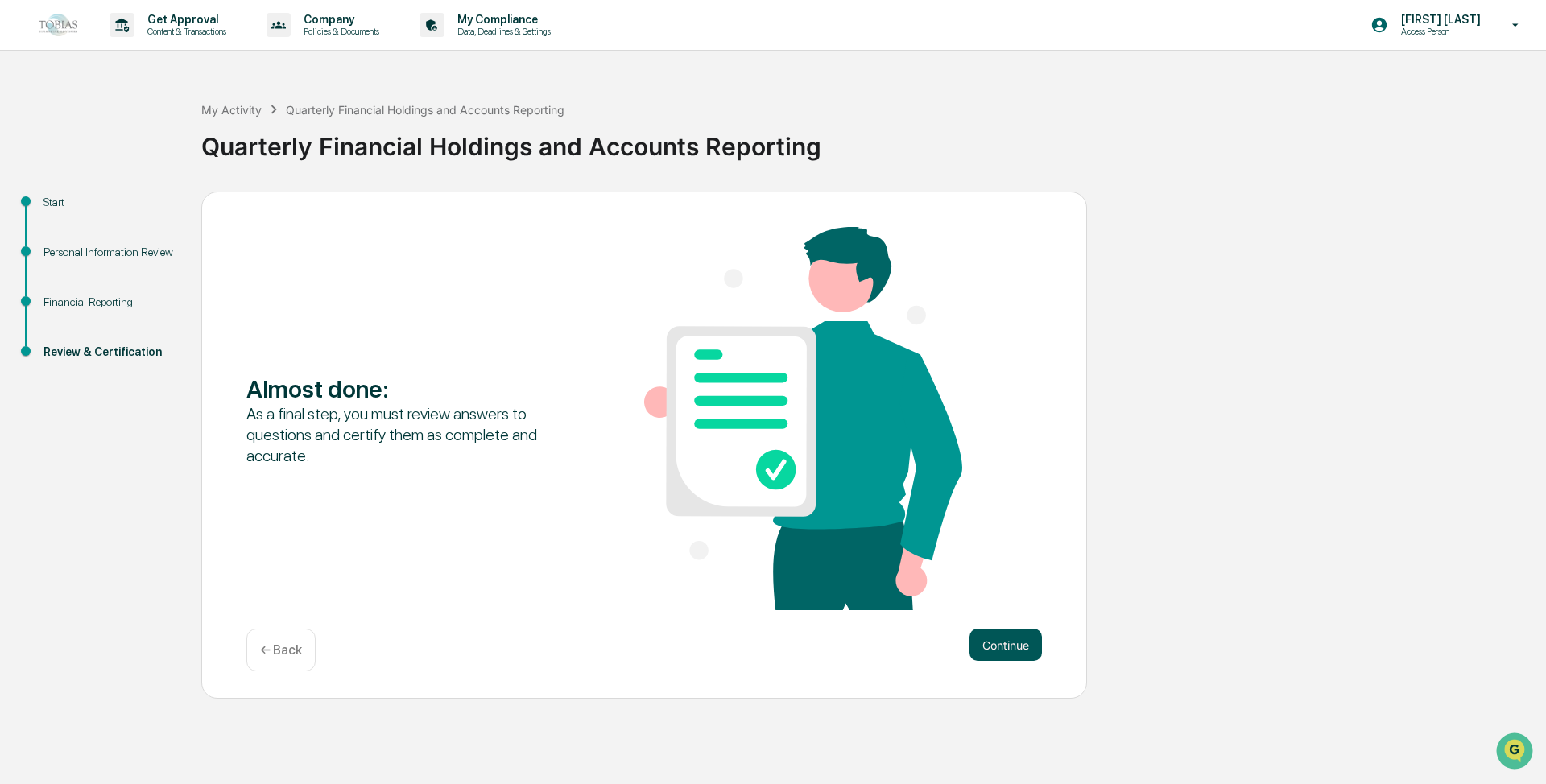 click on "Continue" at bounding box center [1006, 645] 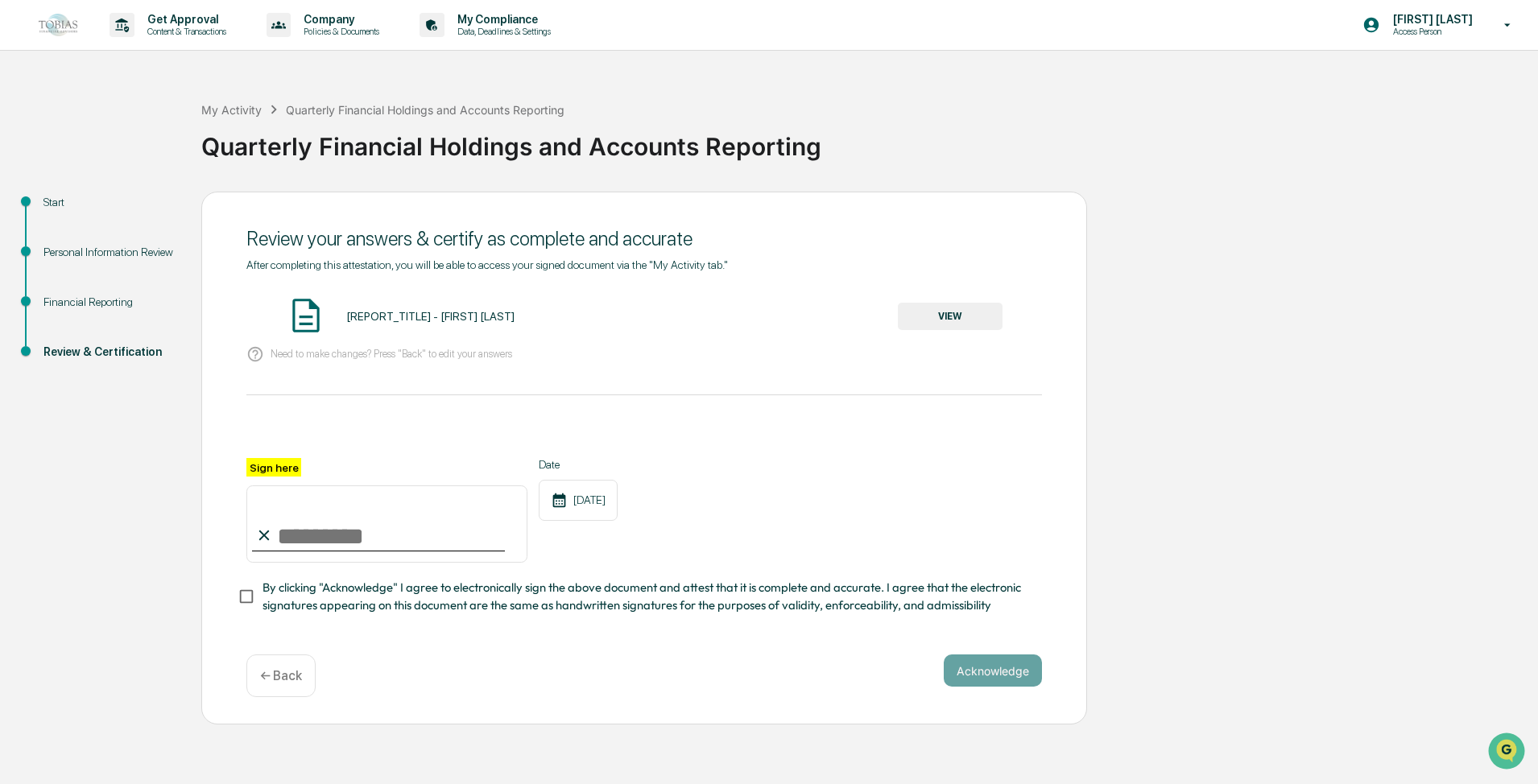 click on "Sign here" at bounding box center [387, 524] 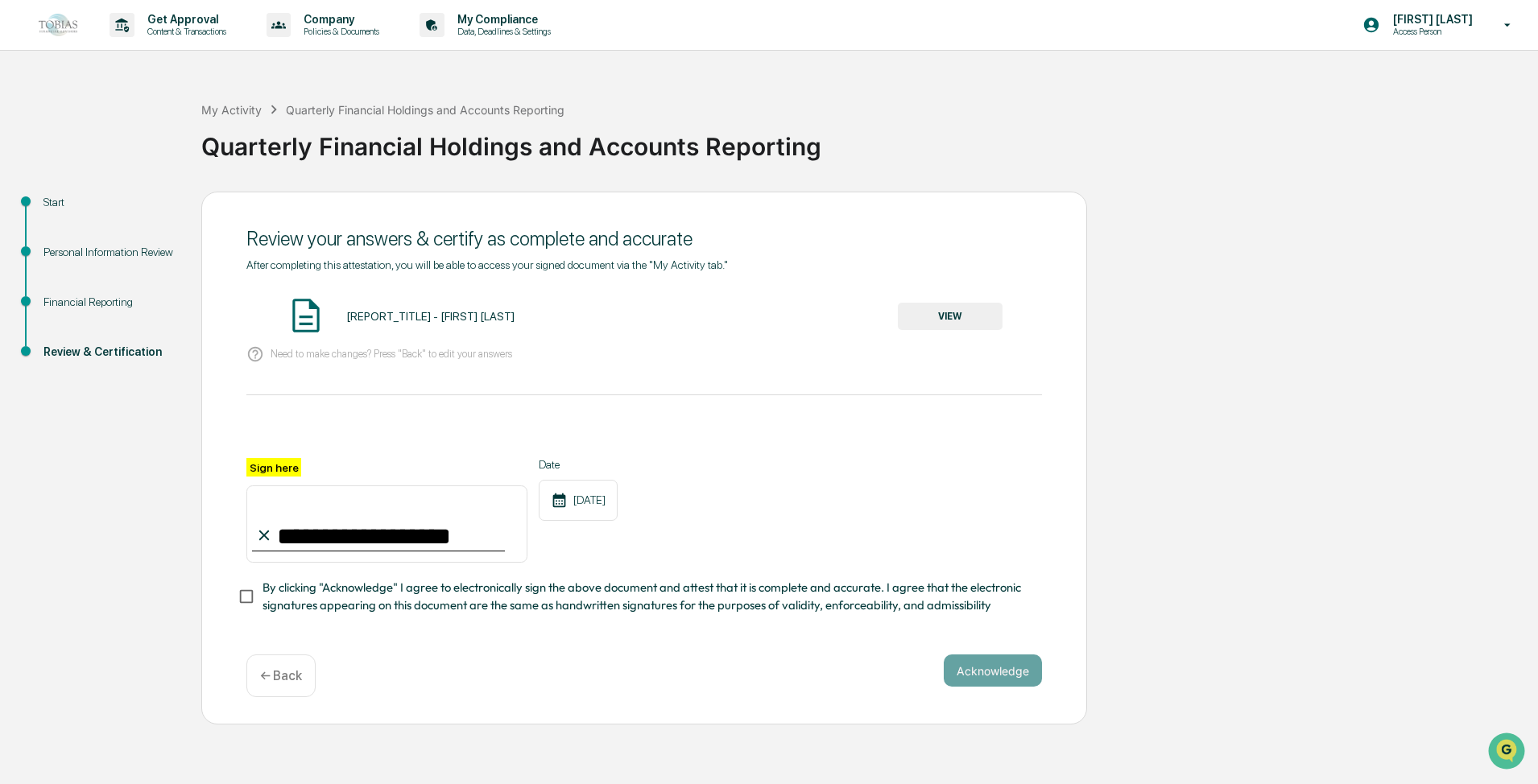 click on "By clicking "Acknowledge" I agree to electronically sign the above document and attest that it is complete and accurate. I agree that the electronic signatures appearing on this document are the same as handwritten signatures for the purposes of validity, enforceability, and admissibility" at bounding box center (646, 596) 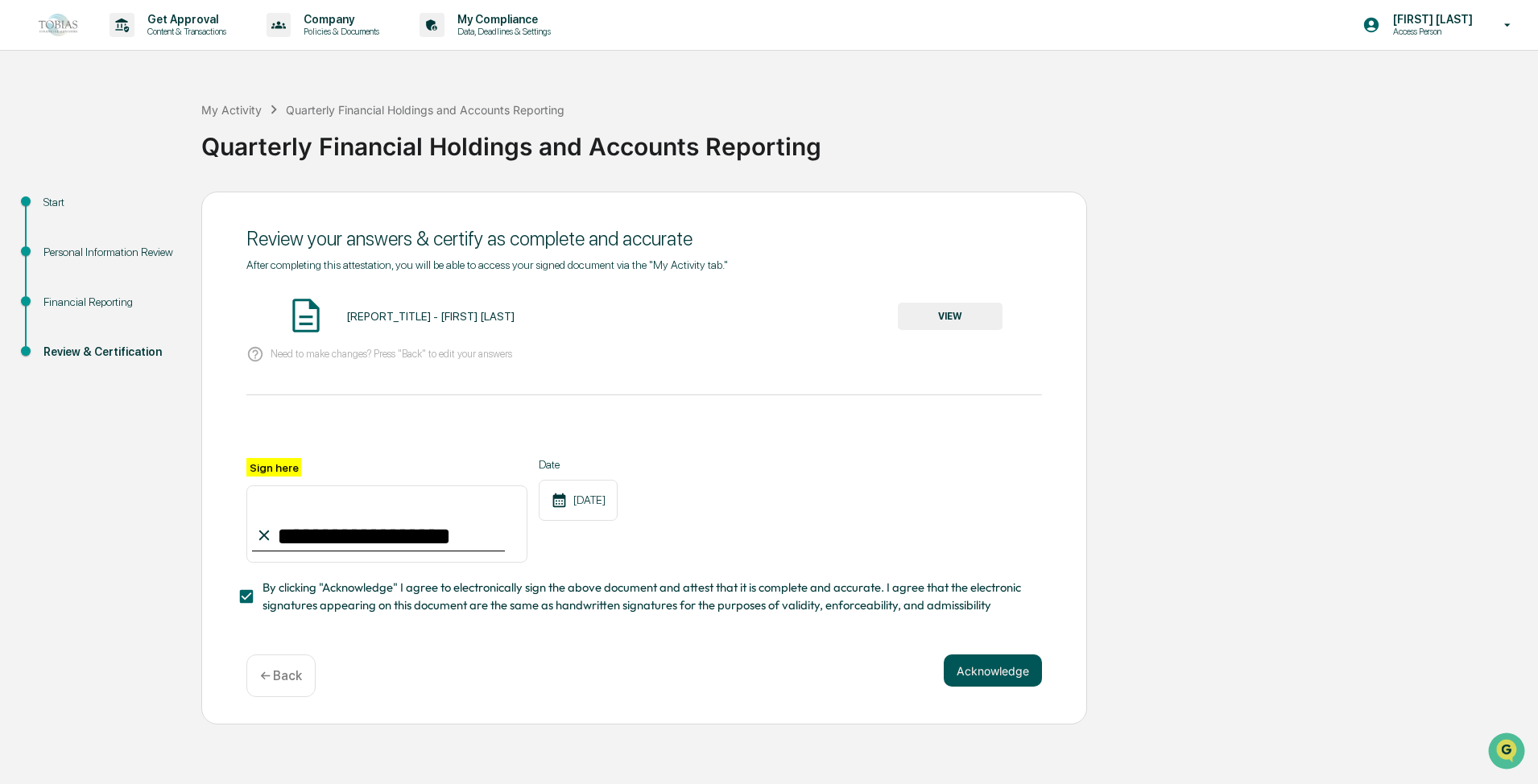 click on "Acknowledge" at bounding box center [993, 671] 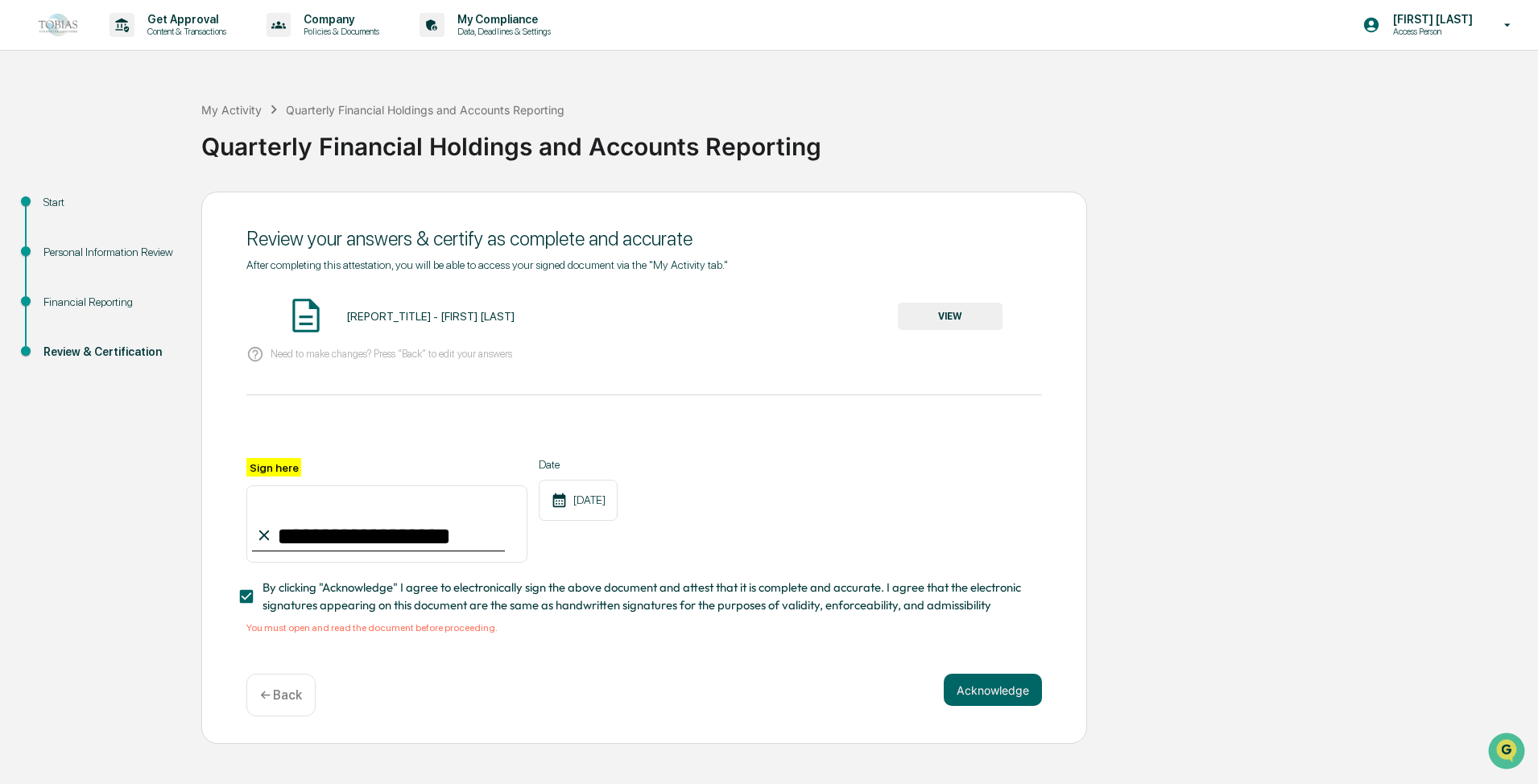 click on "VIEW" at bounding box center [950, 316] 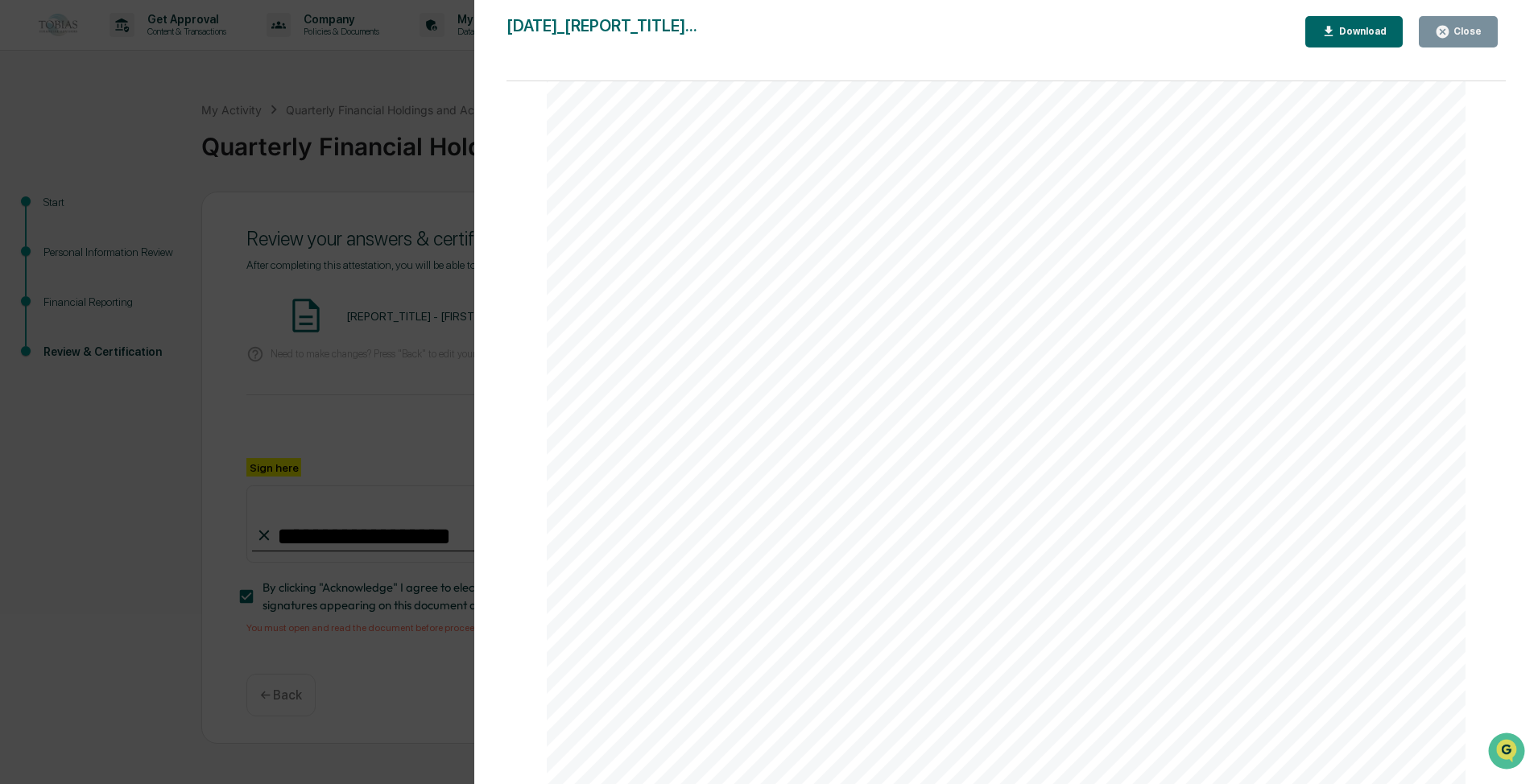 scroll, scrollTop: 7395, scrollLeft: 0, axis: vertical 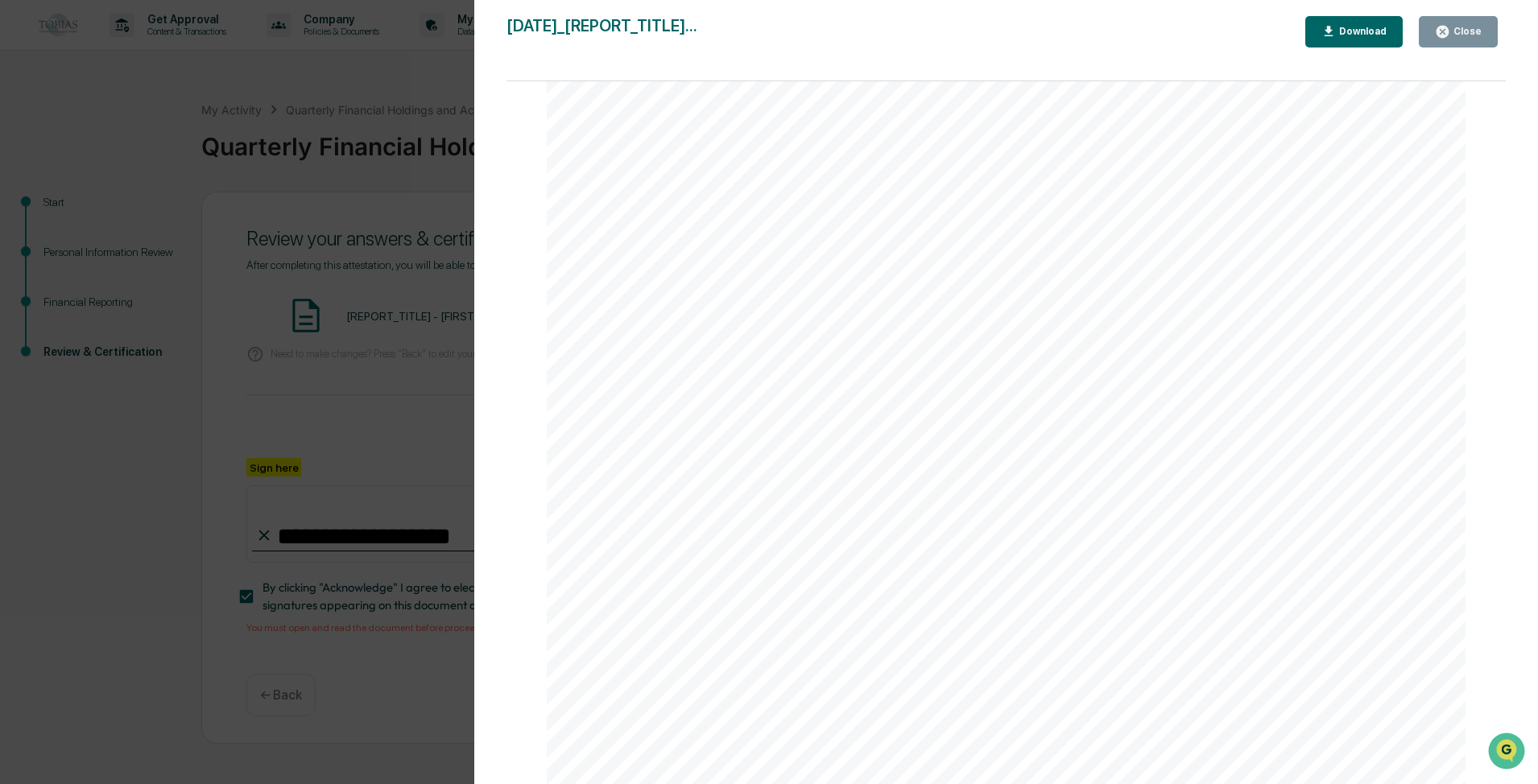 click on "Close" at bounding box center [1458, 31] 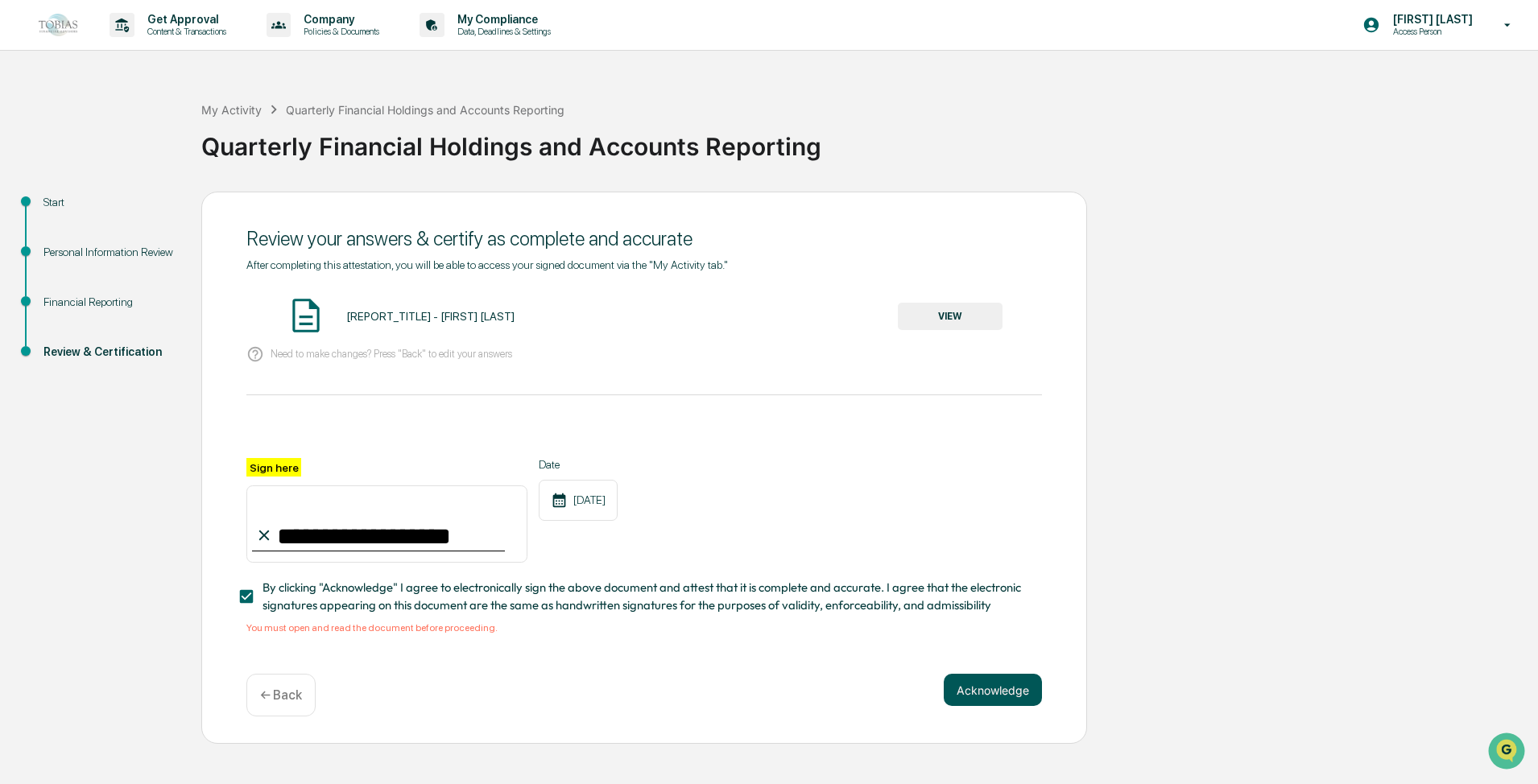 click on "Acknowledge" at bounding box center [993, 690] 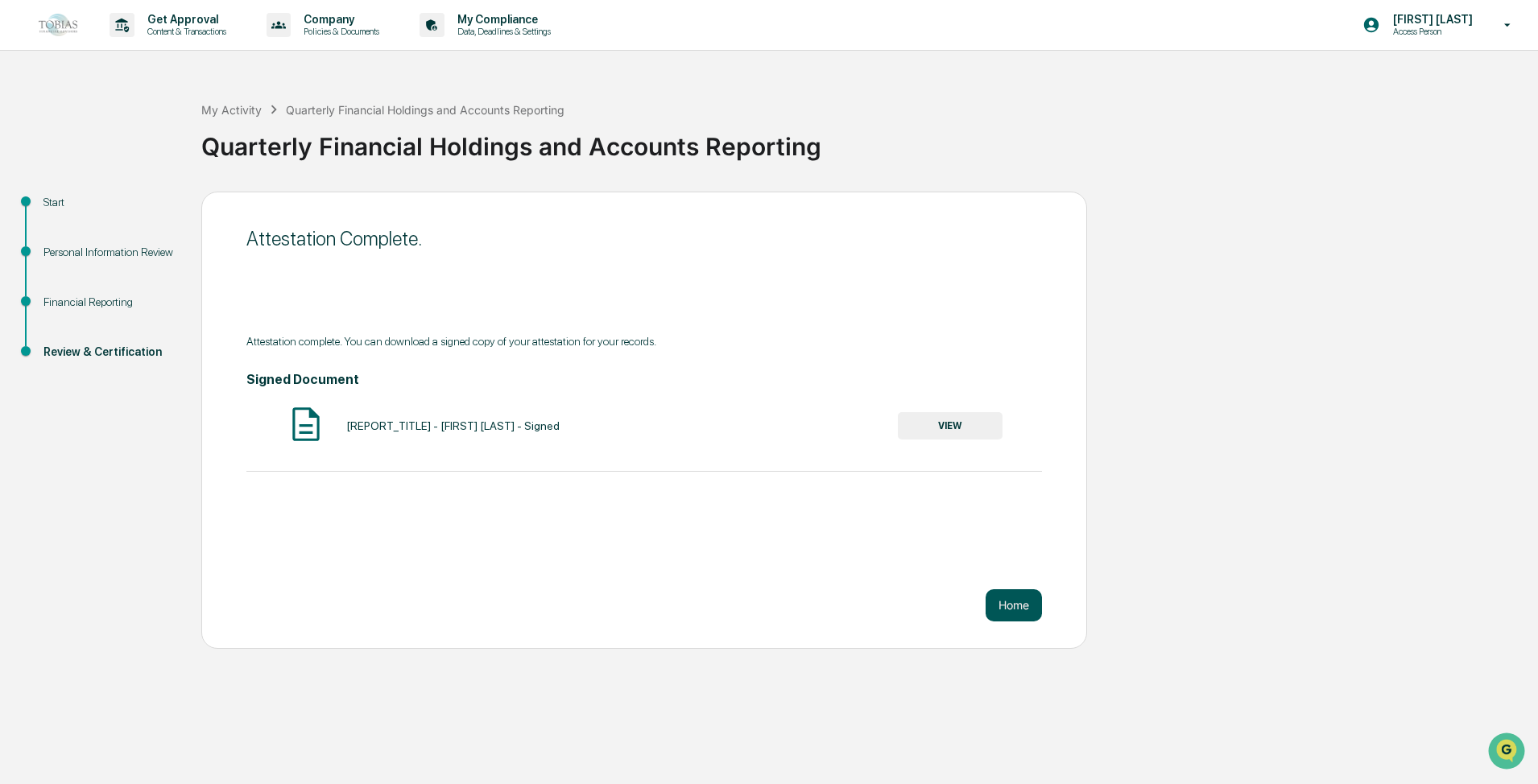 click on "Home" at bounding box center [1014, 605] 